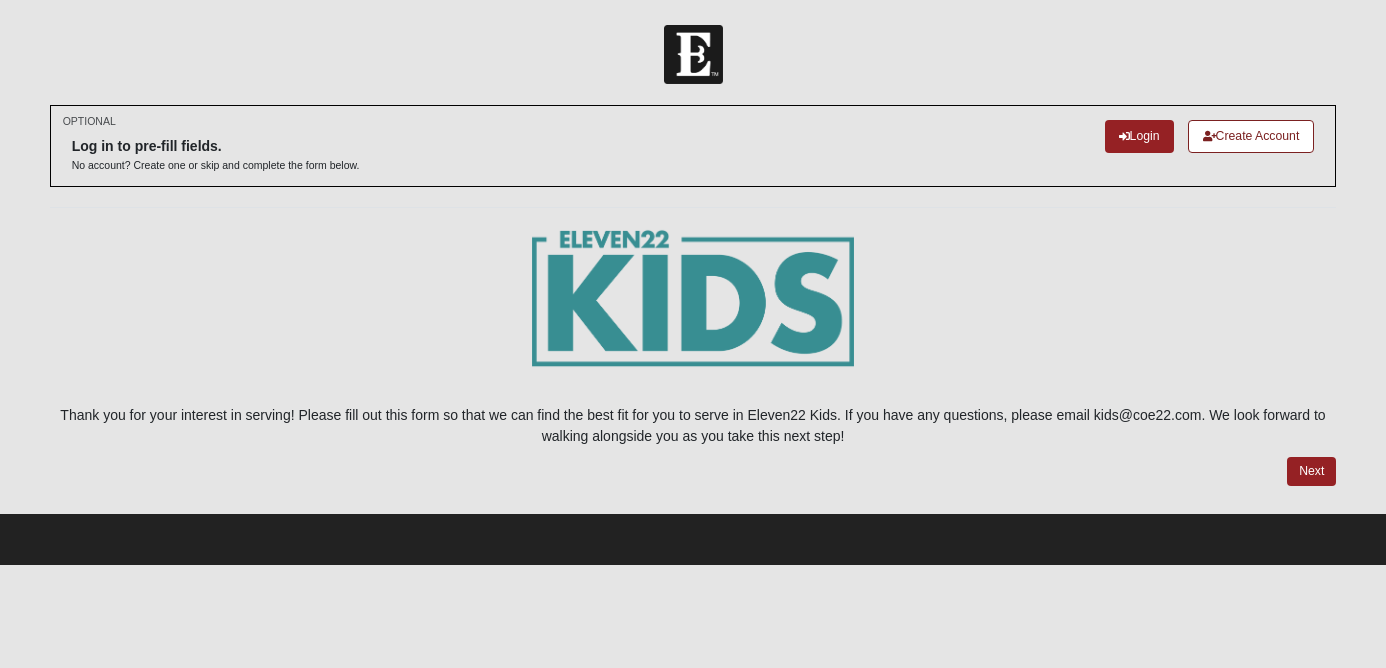 scroll, scrollTop: 0, scrollLeft: 0, axis: both 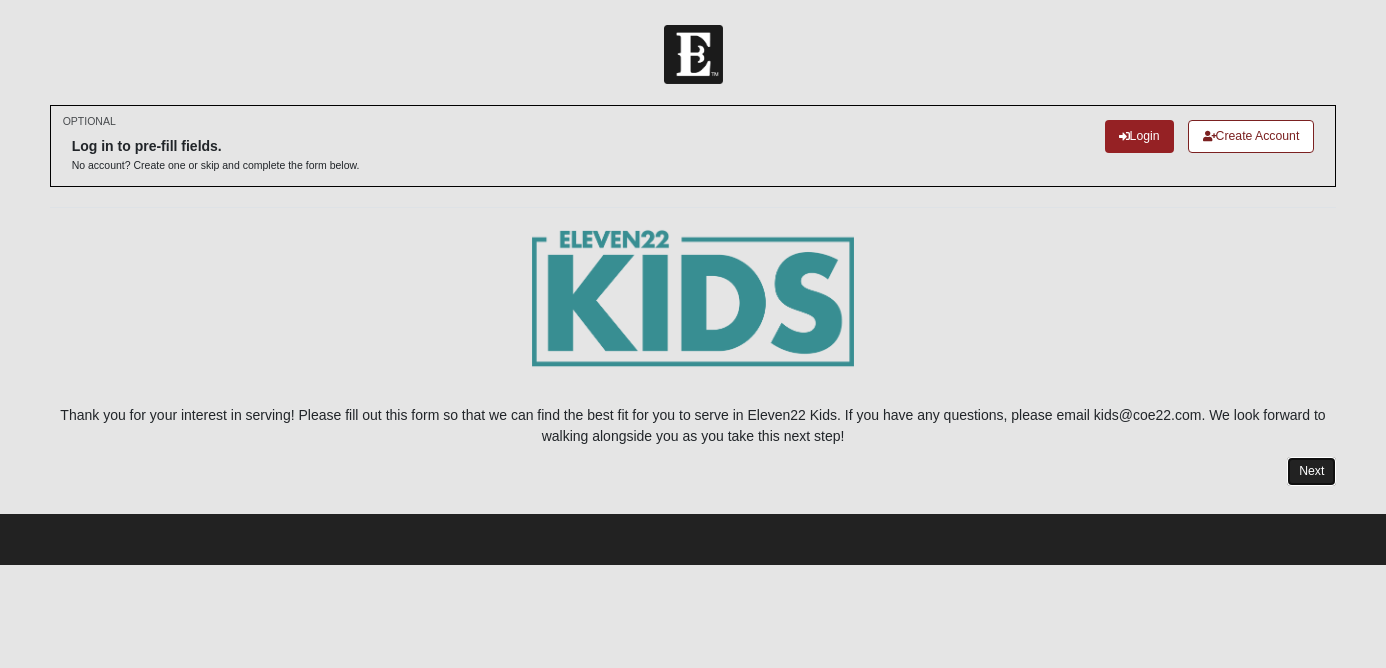 click on "Next" at bounding box center (1311, 471) 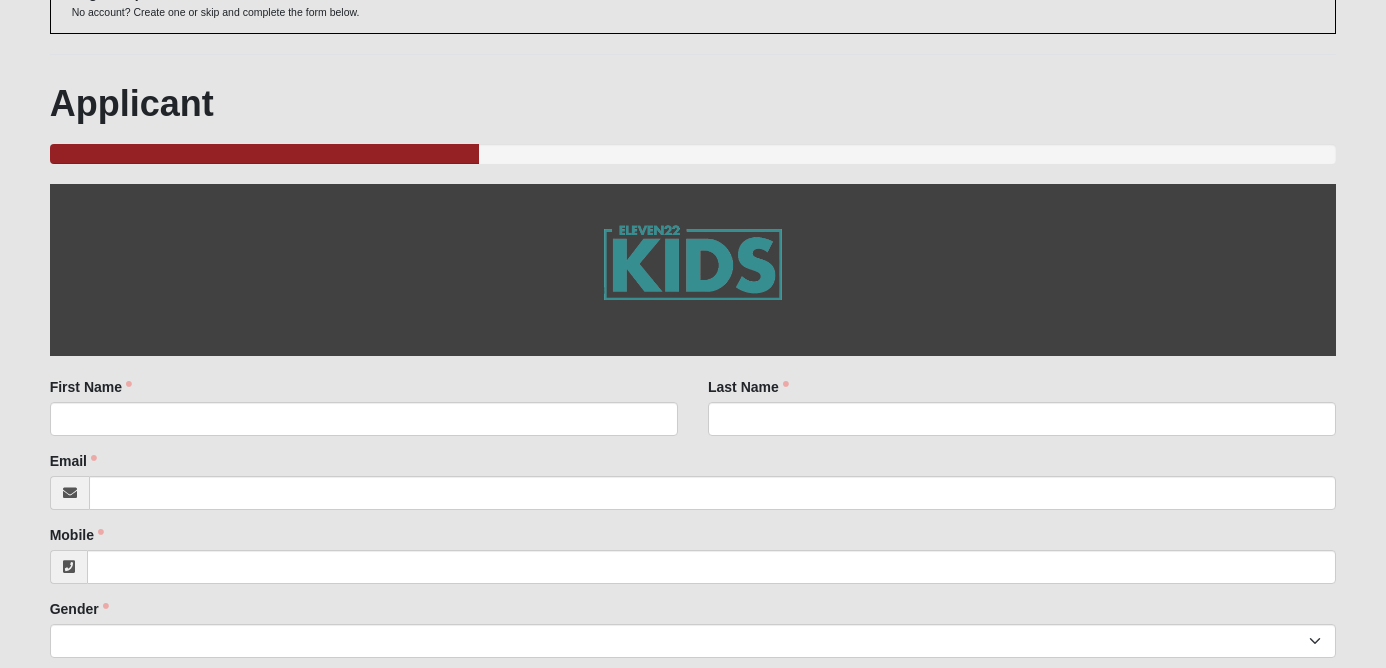 scroll, scrollTop: 304, scrollLeft: 0, axis: vertical 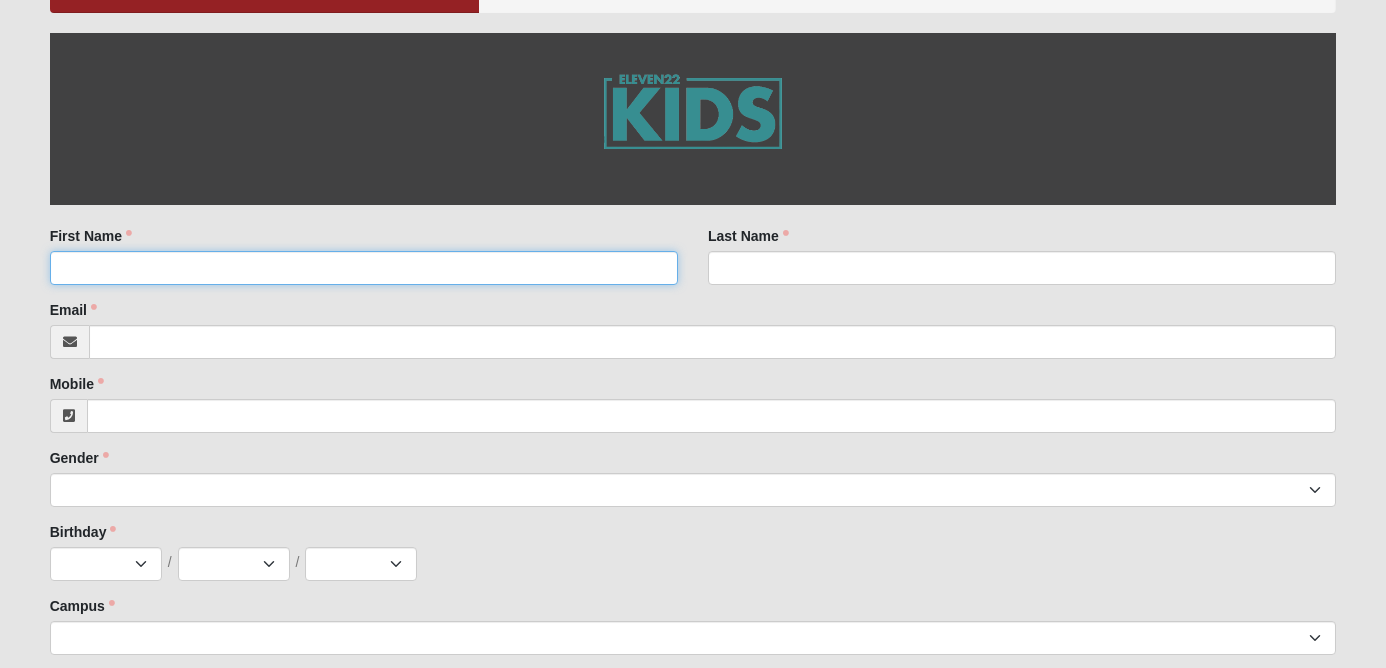 click on "First Name" at bounding box center [364, 268] 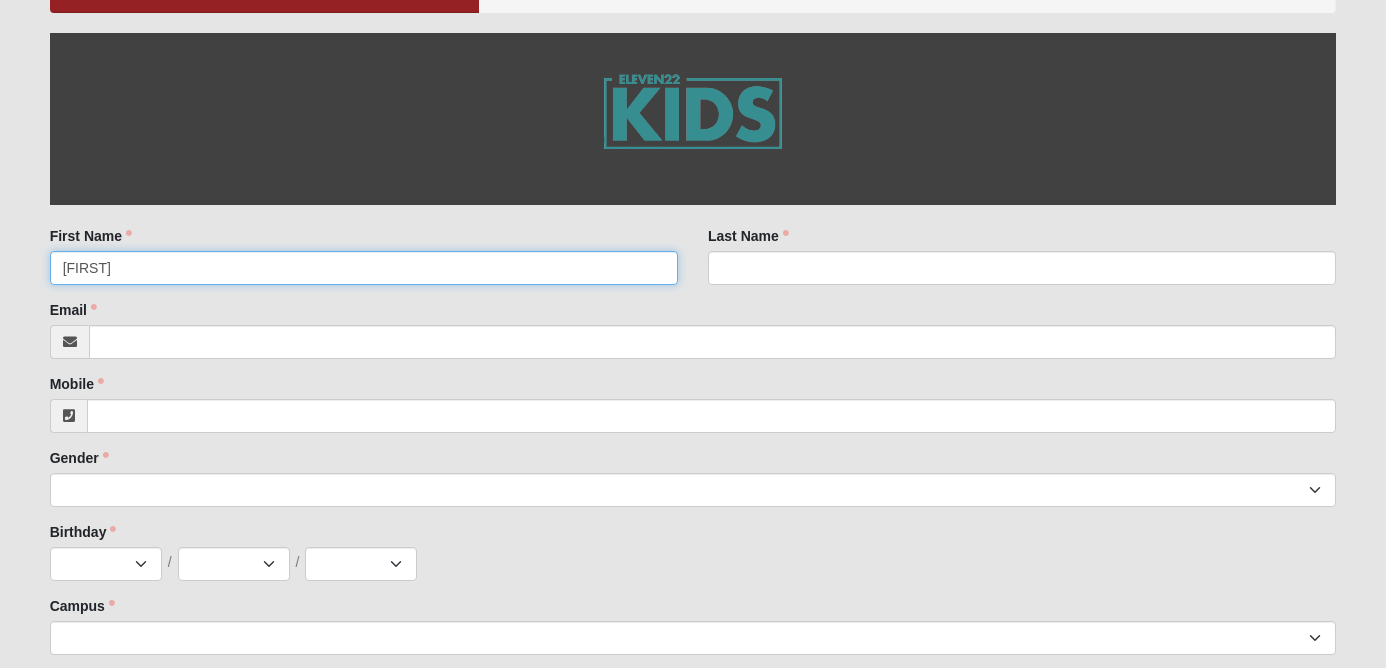 type on "[FIRST]" 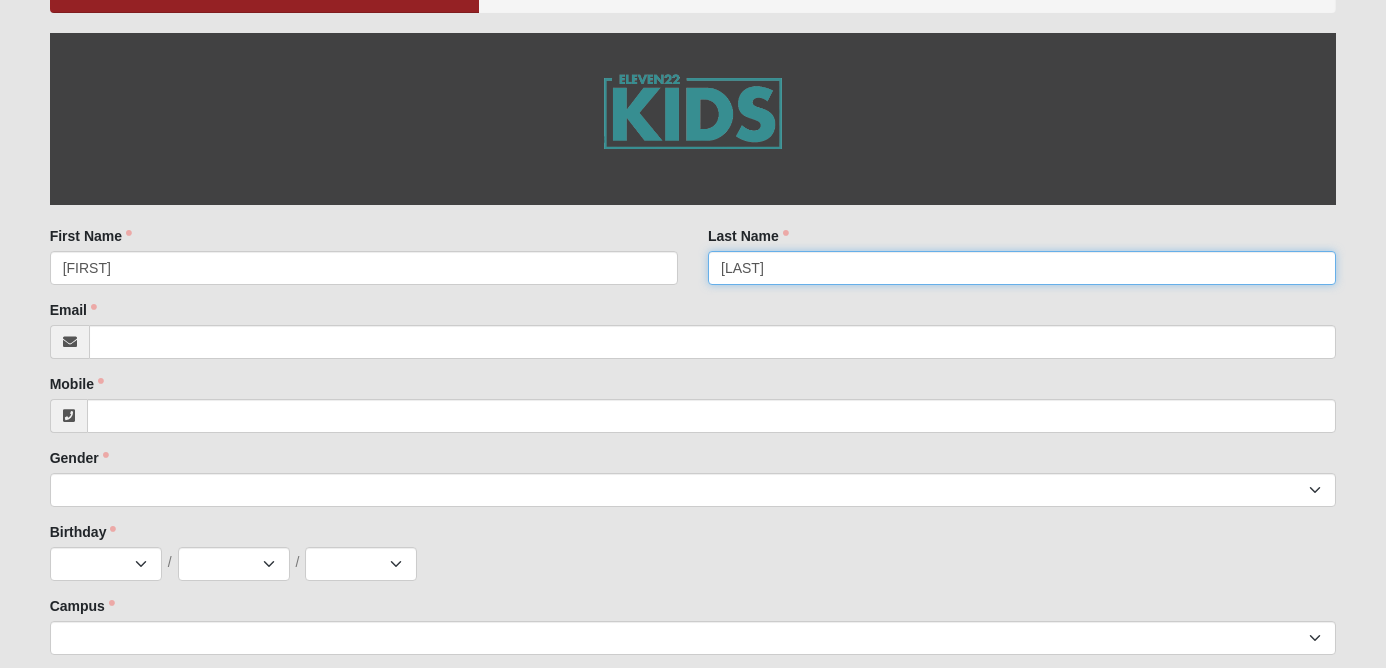type on "[LAST]" 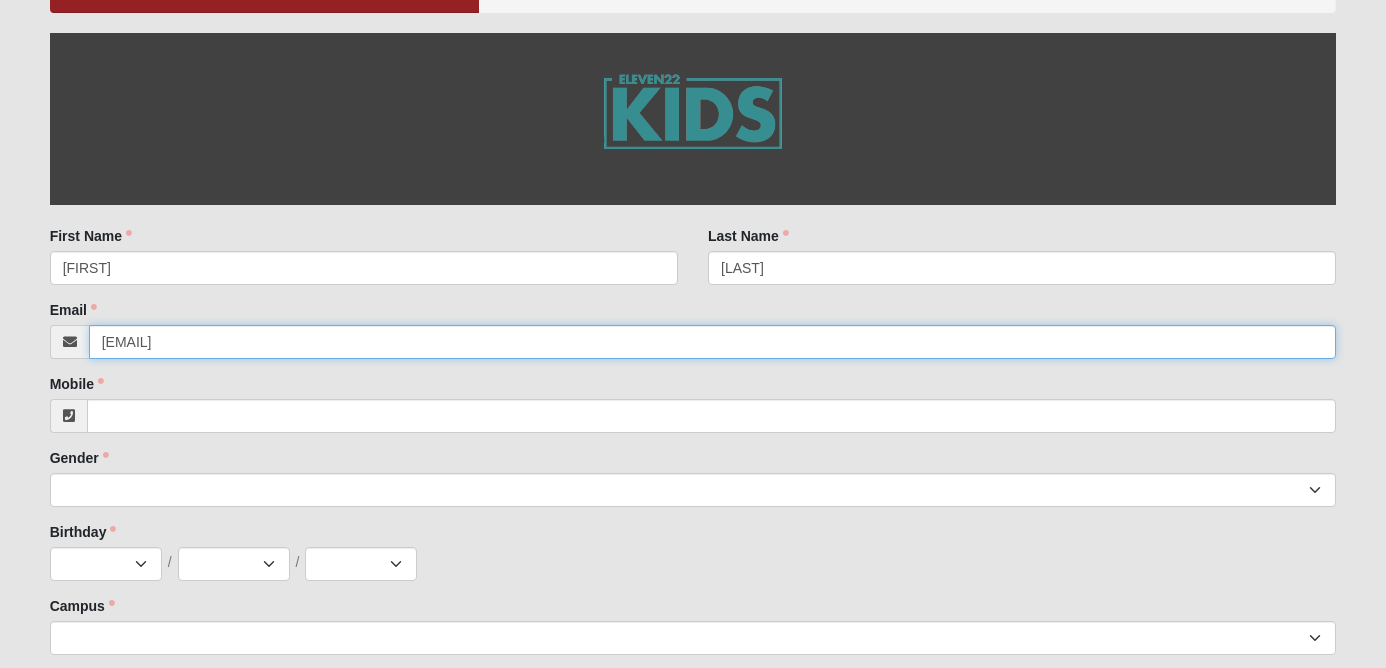 type on "[EMAIL]" 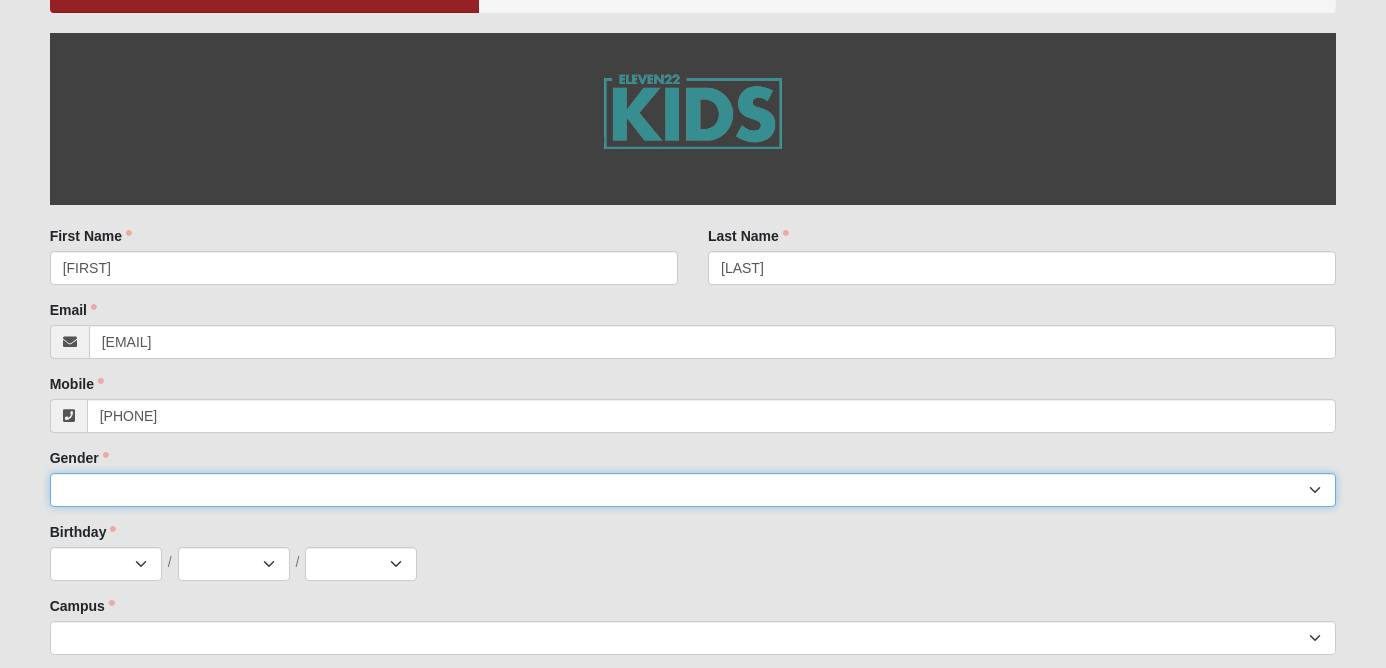 type on "[PHONE]" 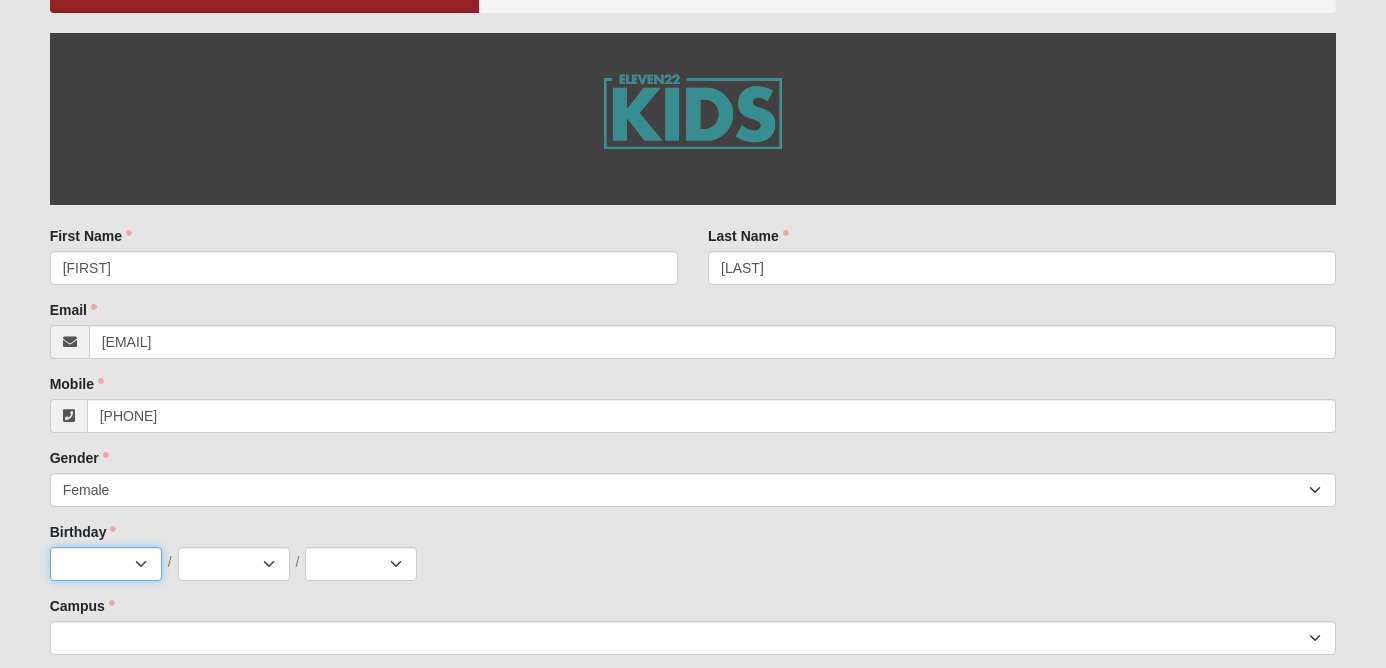 click on "Jan
Feb
Mar
Apr
May
Jun
Jul
Aug
Sep
Oct
Nov
Dec" at bounding box center [106, 564] 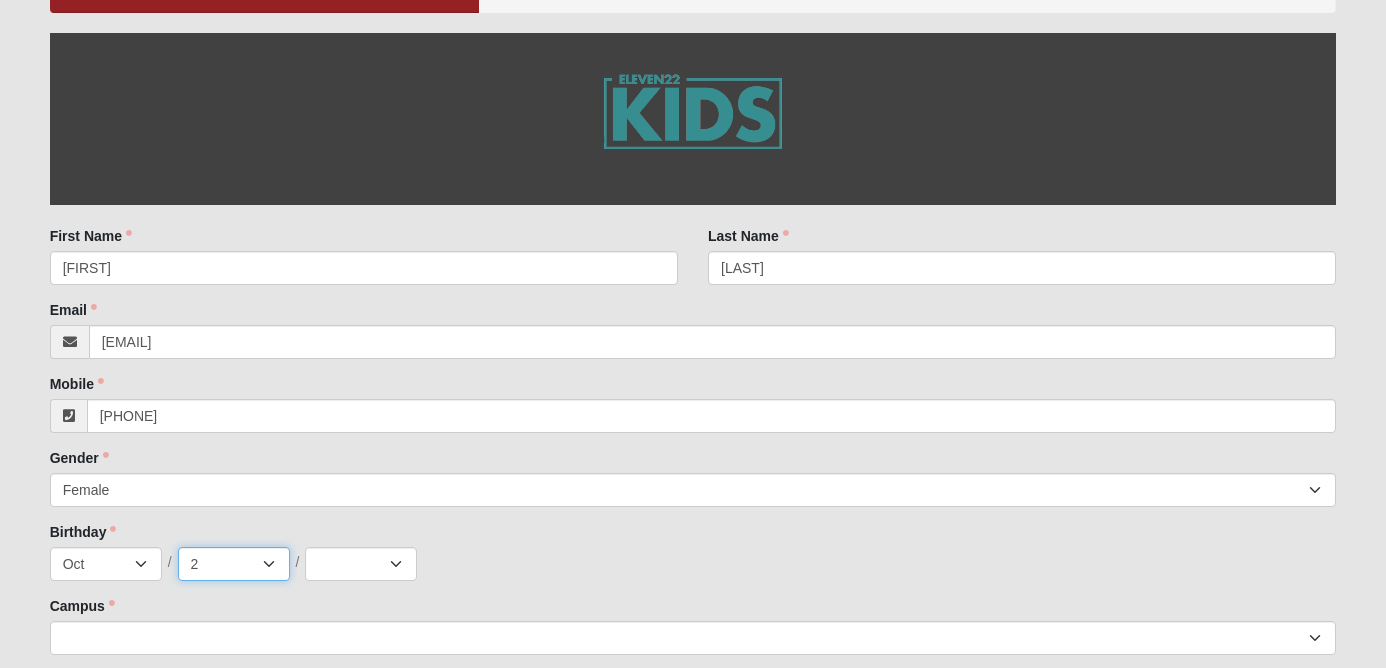 select on "20" 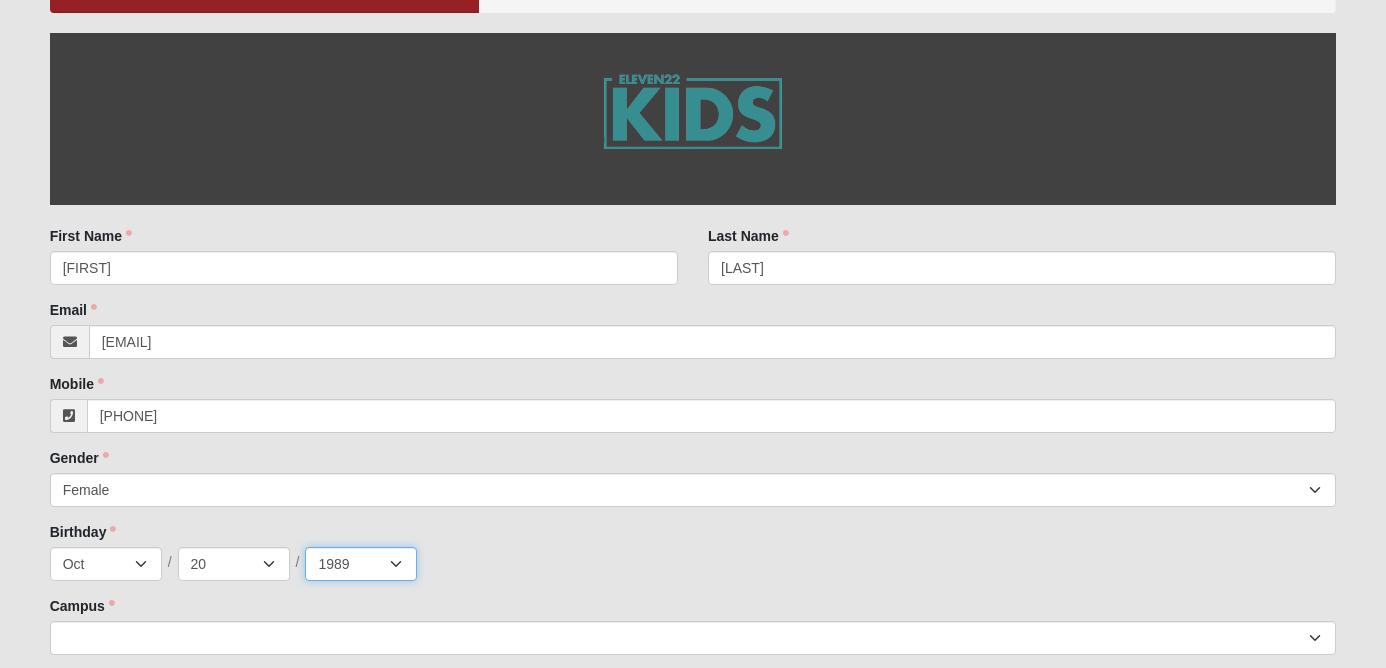 select on "1987" 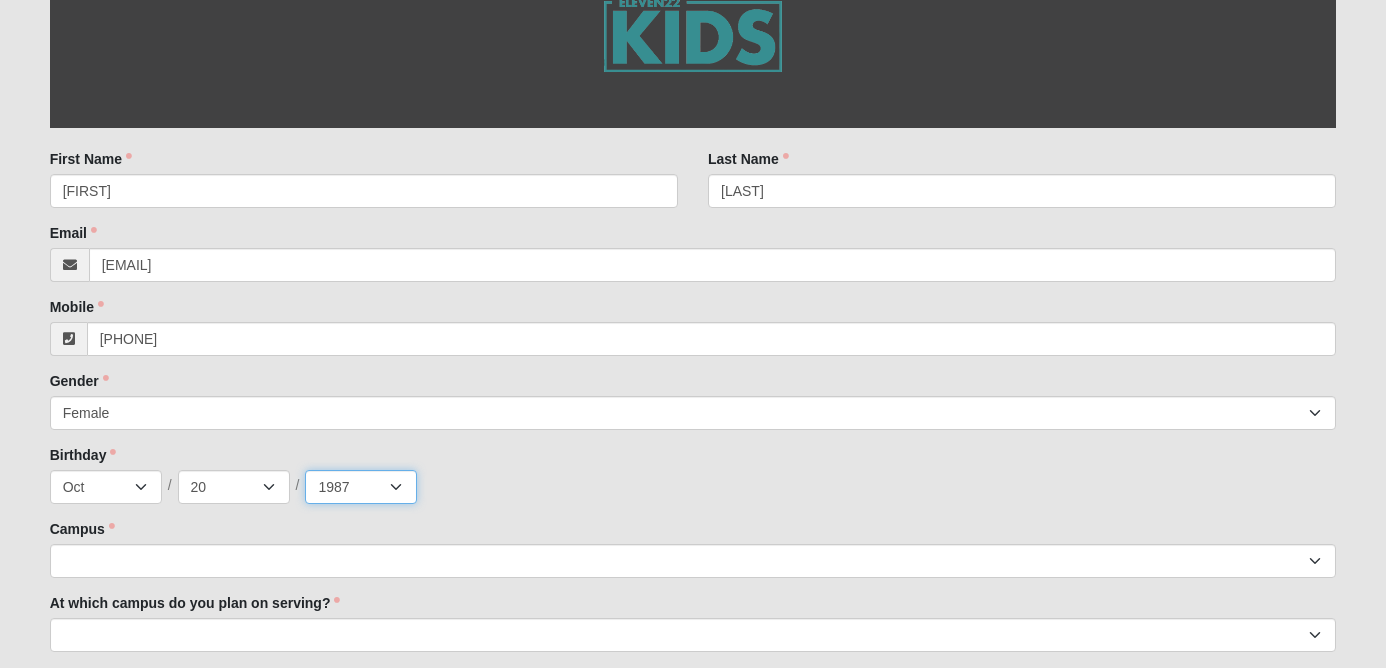 scroll, scrollTop: 397, scrollLeft: 0, axis: vertical 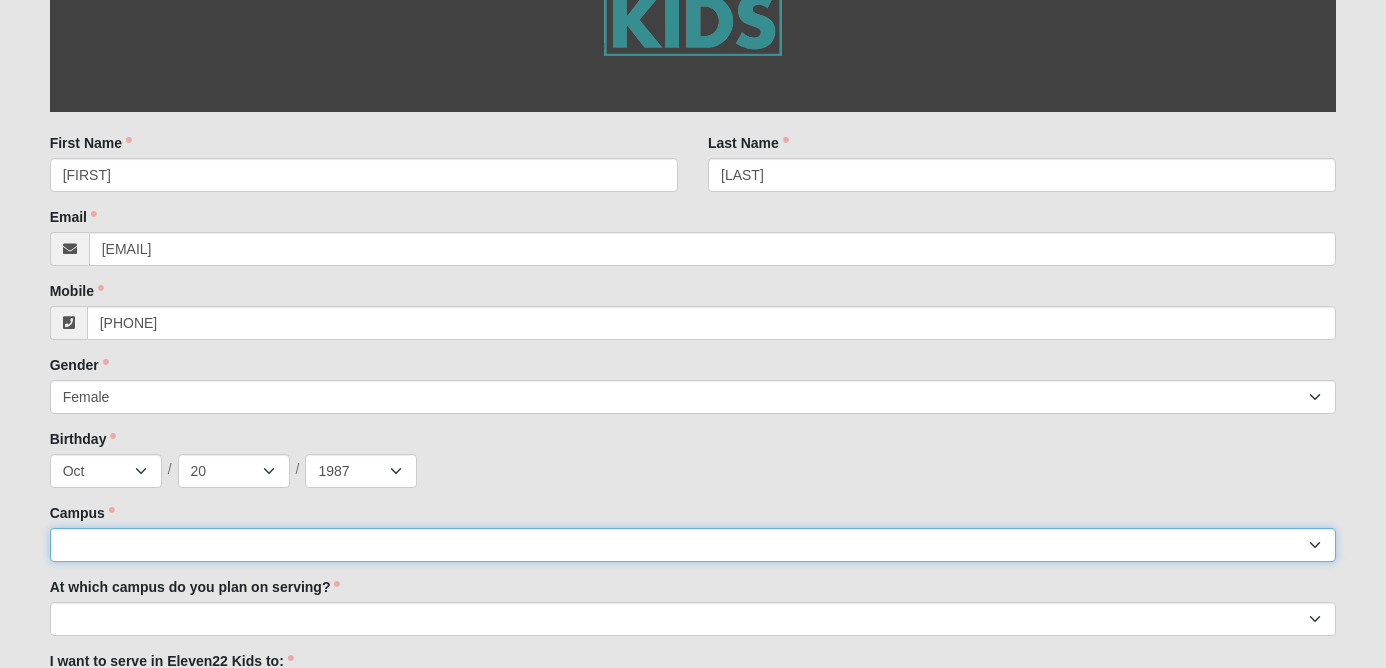 click on "Arlington
Baymeadows
Eleven22 Online
Fleming Island
Jesup
Mandarin
North Jax
Orange Park
Outpost
Palatka (Coming Soon)
Ponte Vedra
San Pablo
St. Johns
St. Augustine (Coming Soon)
Wildlight
NONE" at bounding box center (693, 545) 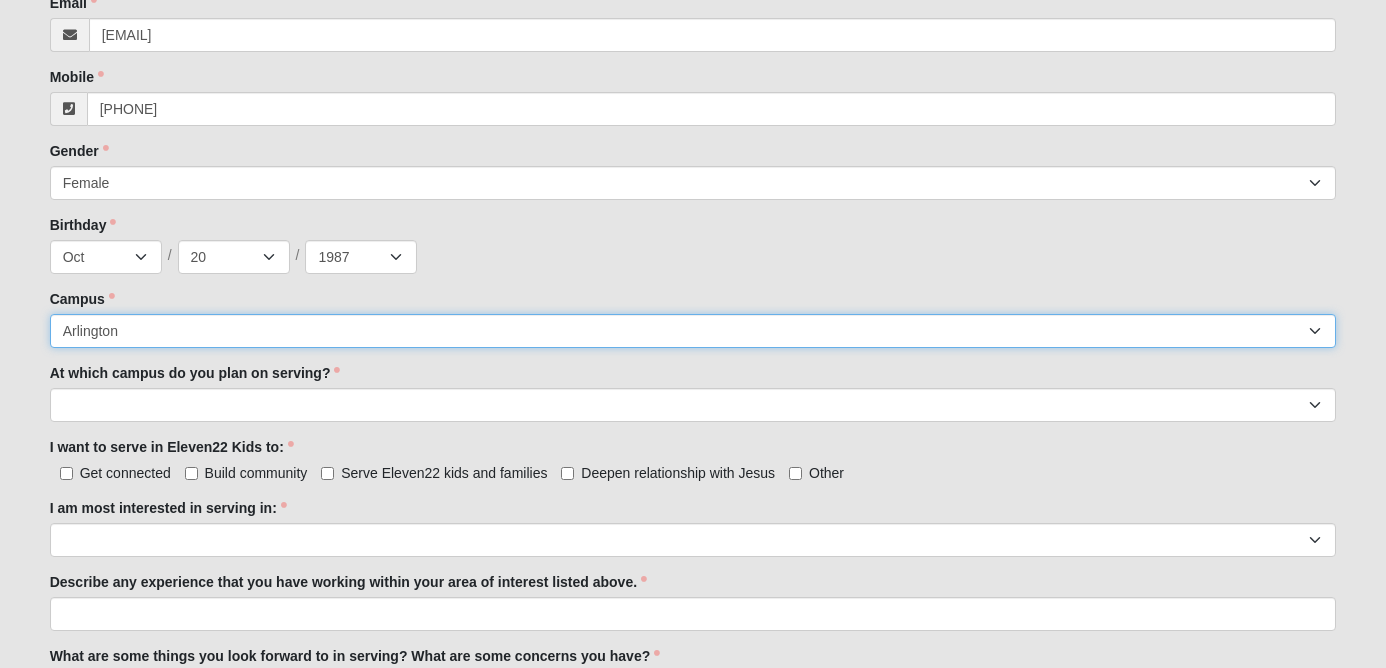 scroll, scrollTop: 647, scrollLeft: 0, axis: vertical 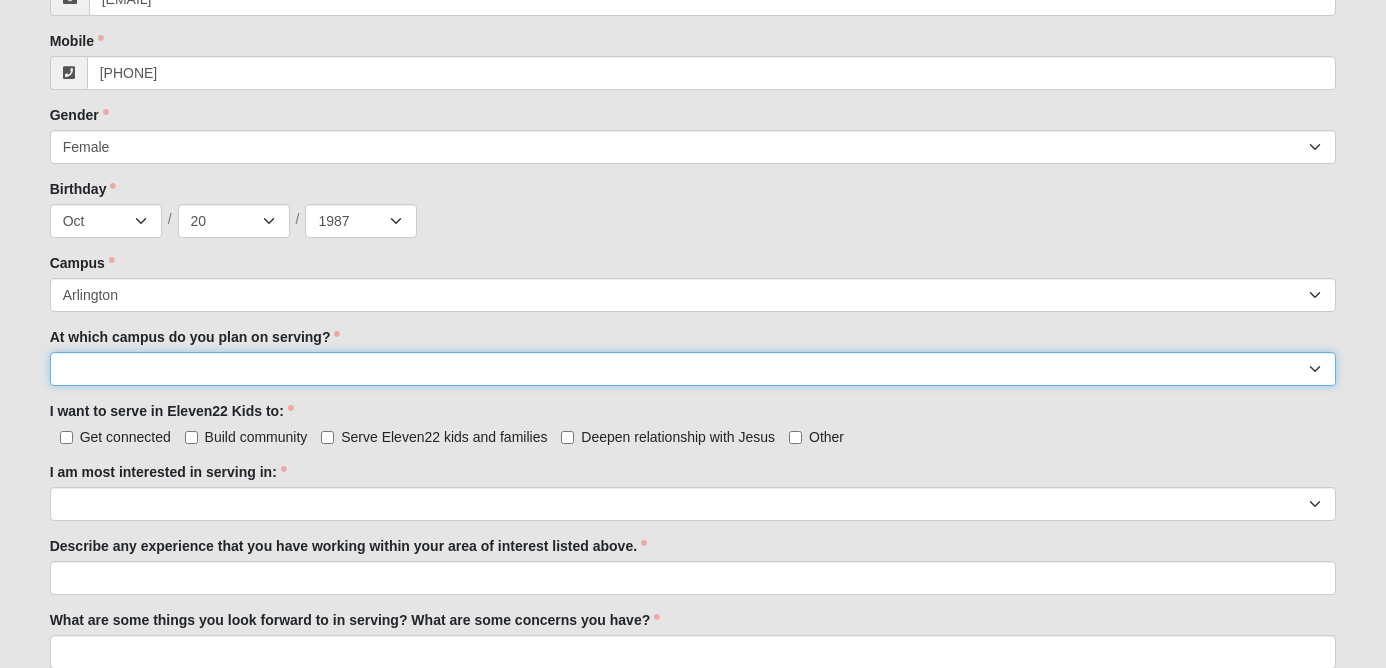 click on "Arlington
Baymeadows
Fleming Island
Jesup
Mandarin
North Jax
Orange Park
Palatka
Ponte Vedra
San Pablo
St. Augustine
St. Johns
Wildlight" at bounding box center [693, 369] 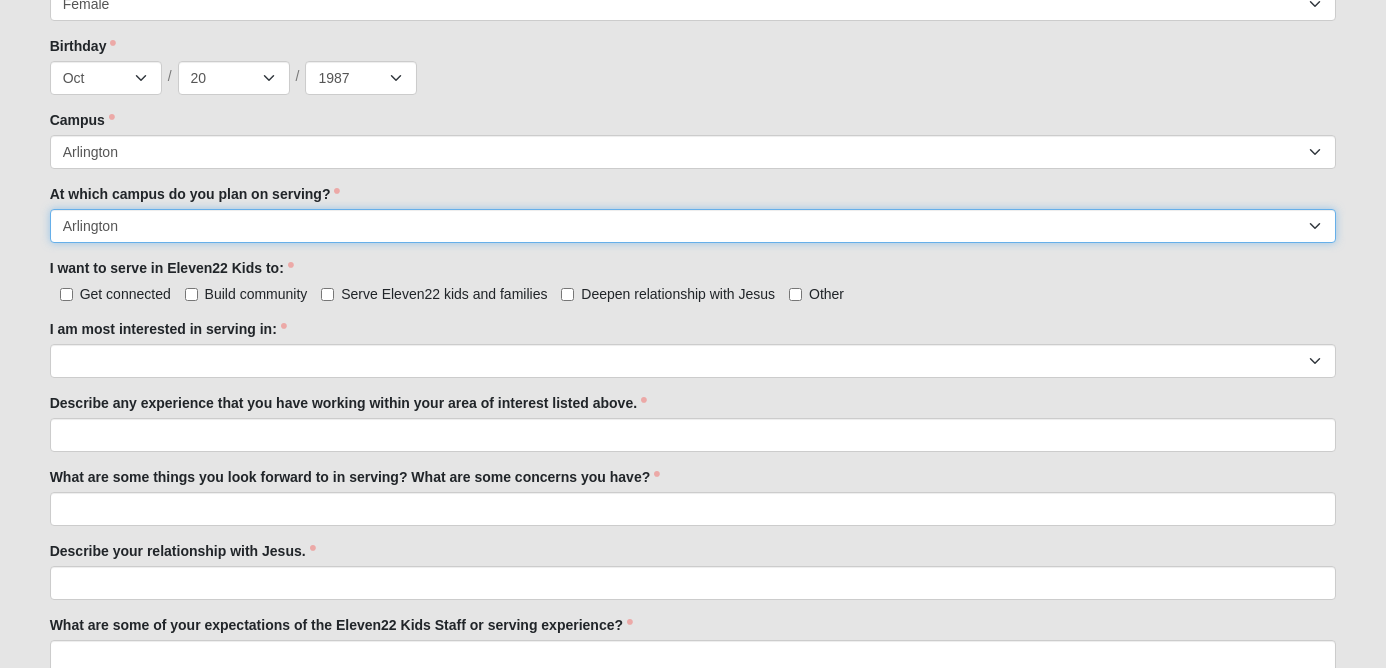 scroll, scrollTop: 796, scrollLeft: 0, axis: vertical 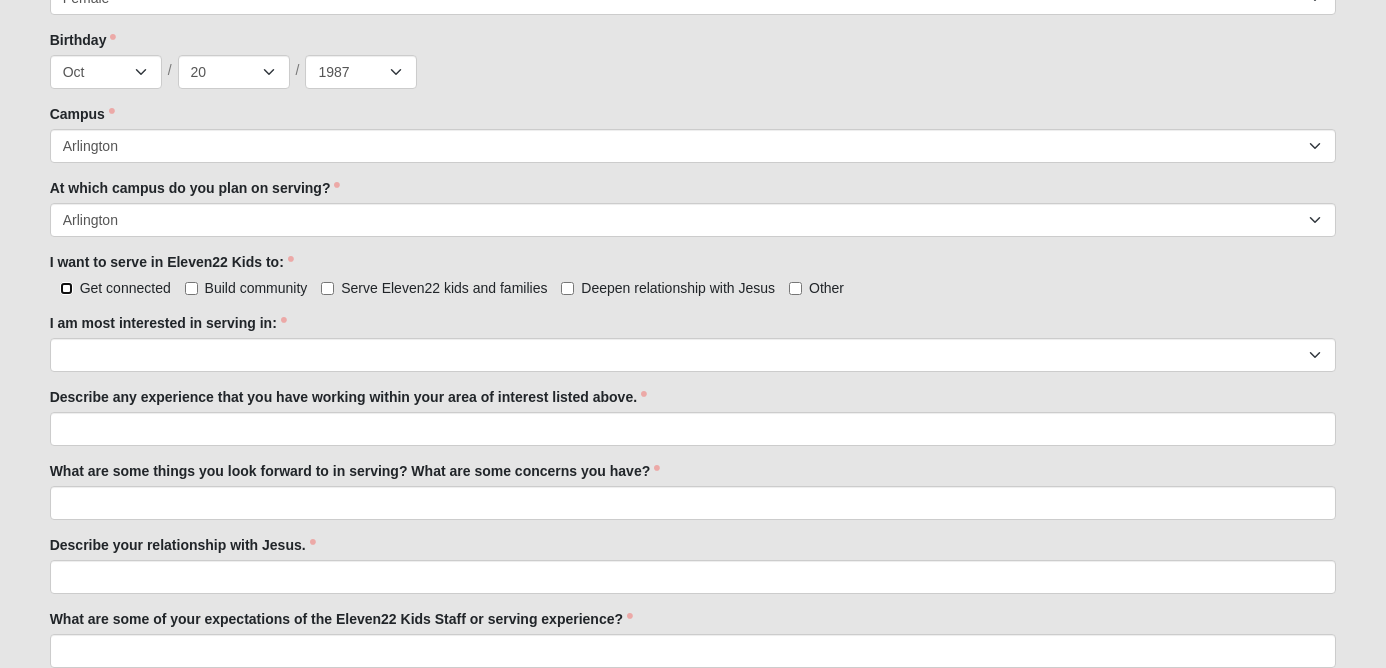 click on "Get connected" at bounding box center [66, 288] 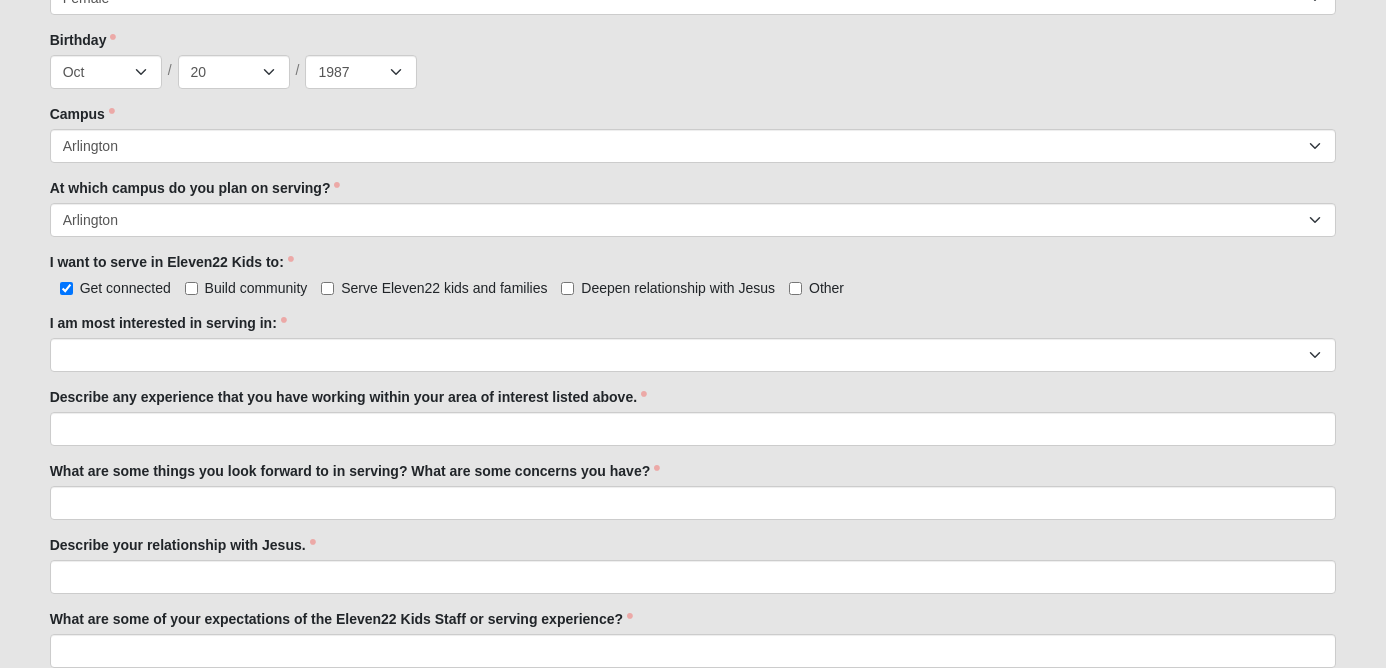 click on "Build community" at bounding box center [246, 288] 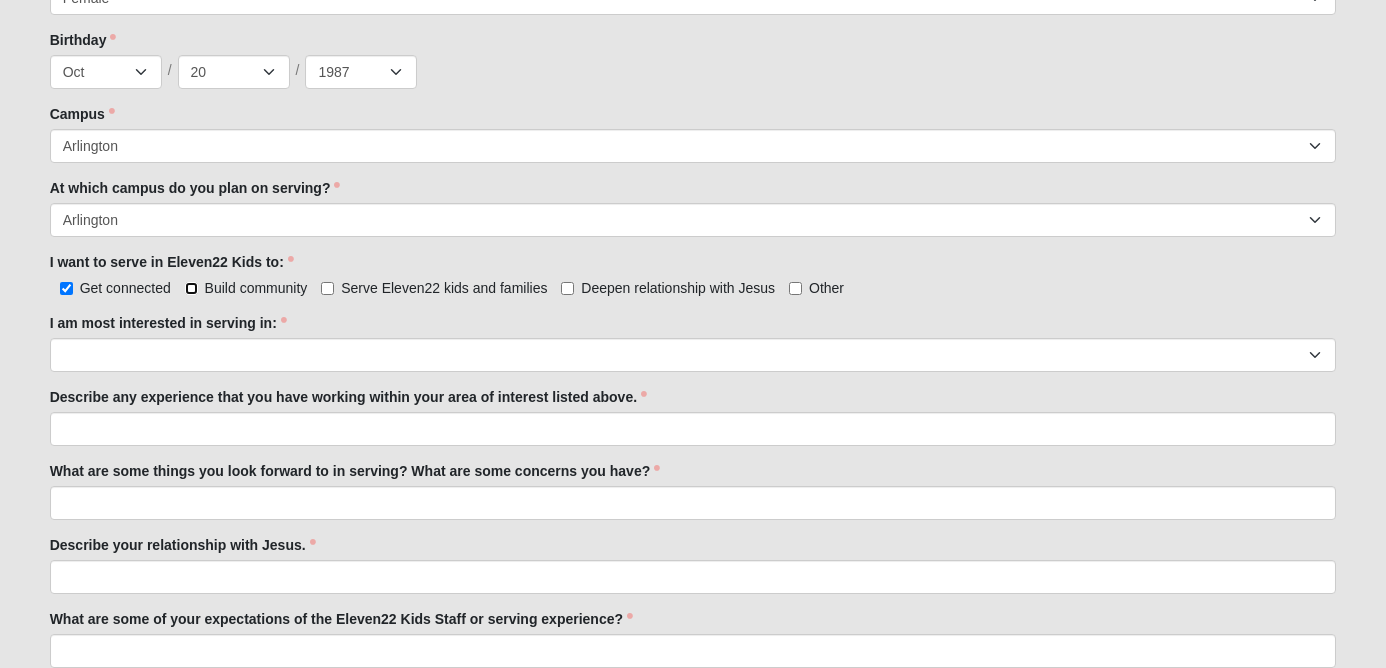 click on "Build community" at bounding box center [191, 288] 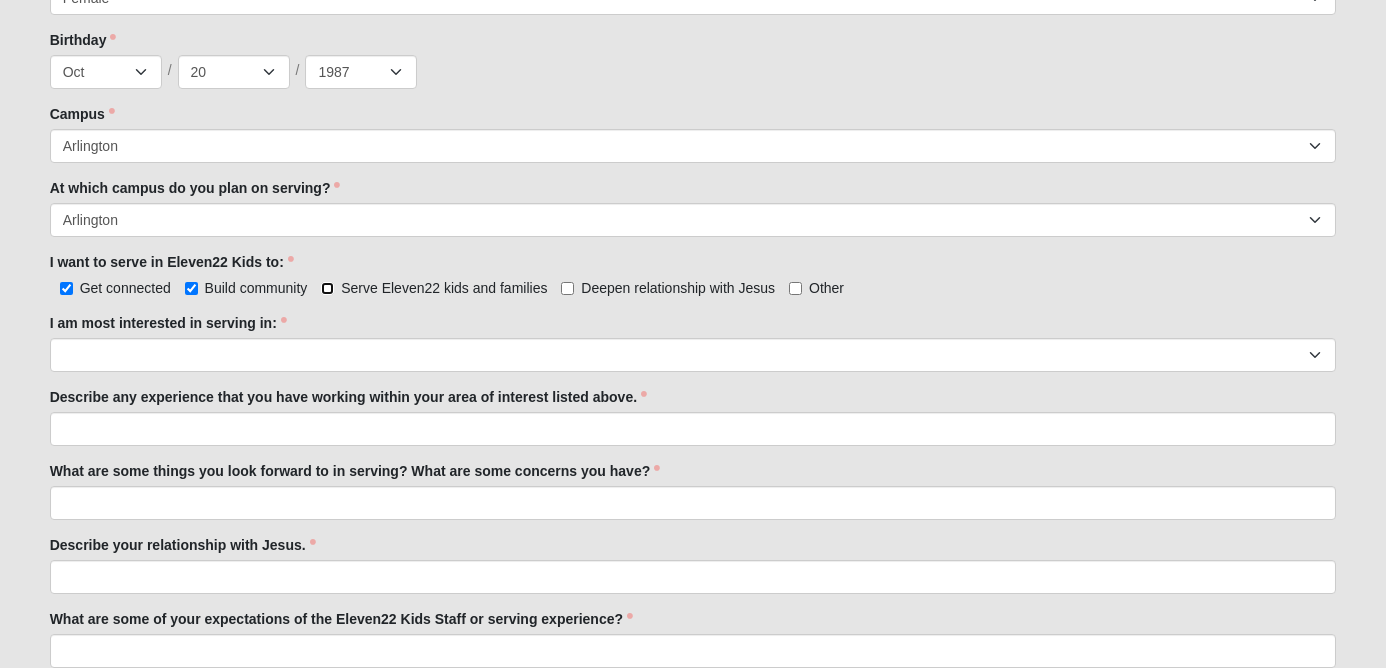 click on "Serve Eleven22 kids and families" at bounding box center (327, 288) 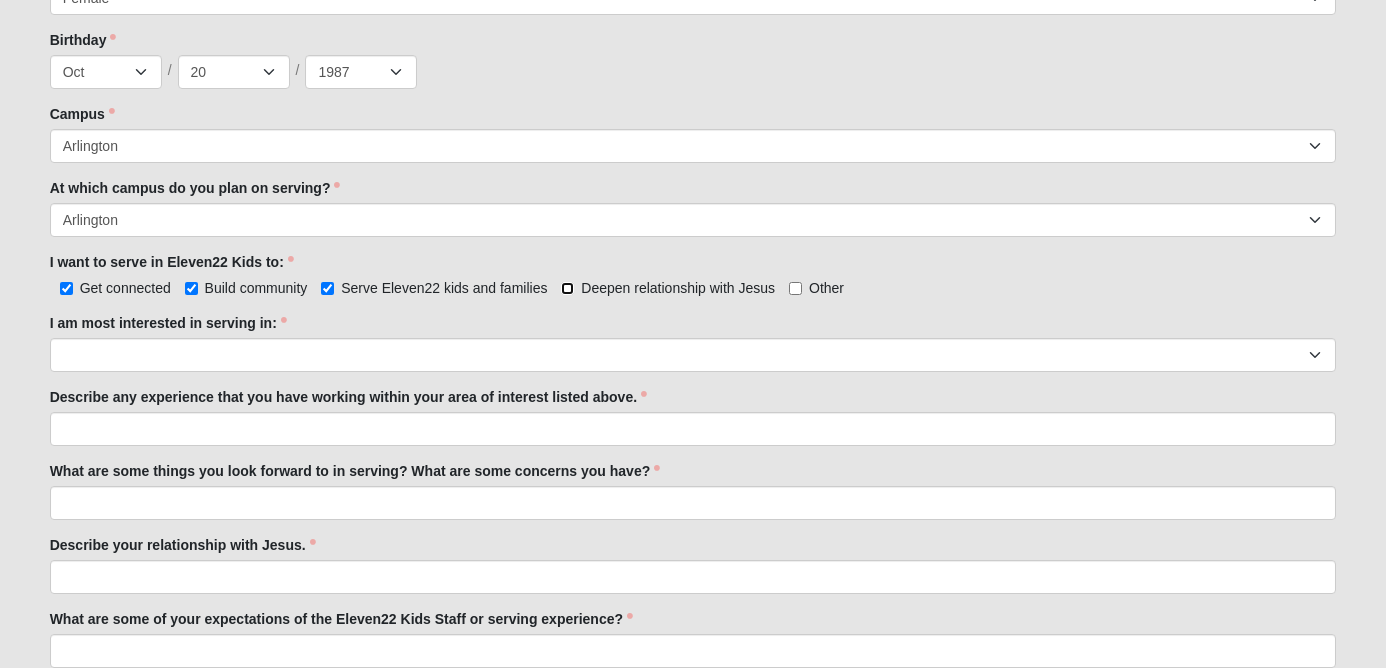click on "Deepen relationship with Jesus" at bounding box center [567, 288] 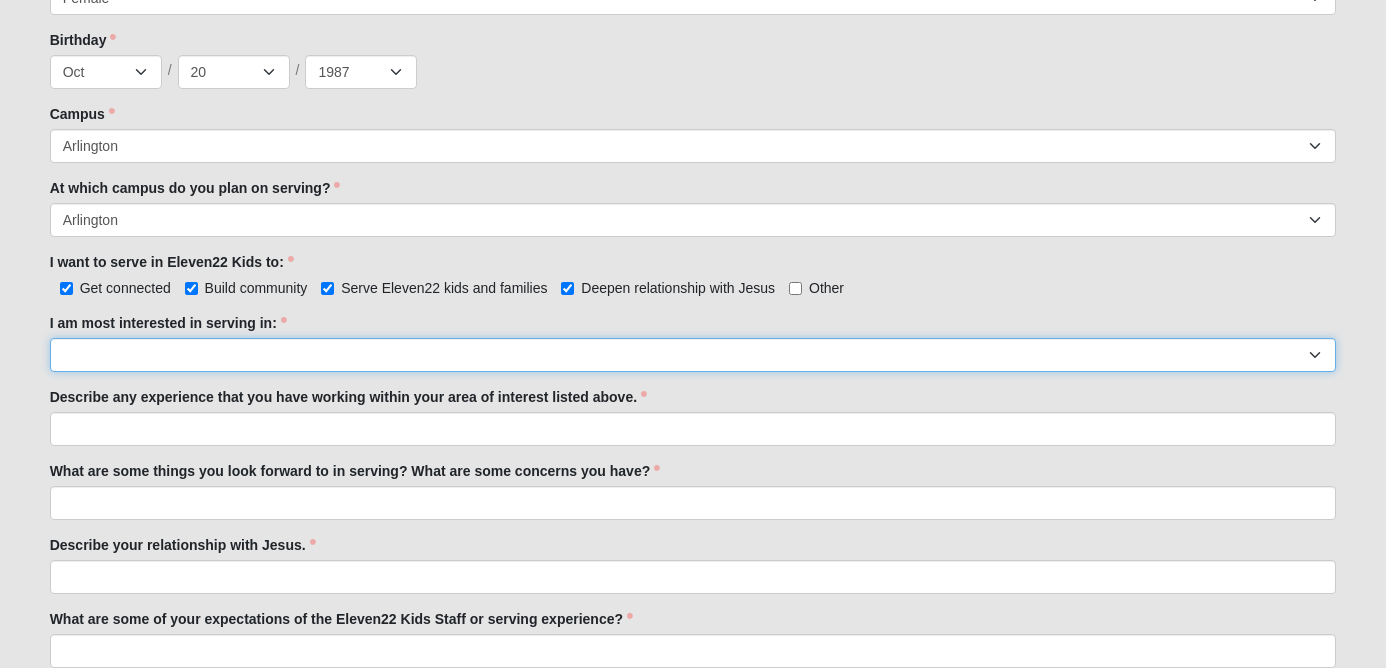 click on "Registration
Tour Guide
Preschool Disciple Group Leader
Elementary Disciple Group Leader
Large Group Leader
Large Group Worship
Large Group Production
Special Needs Disciple Group Leader
Classroom Buddy
Weekday Reset and Prep
Summer Serve Team
Undecided" at bounding box center (693, 355) 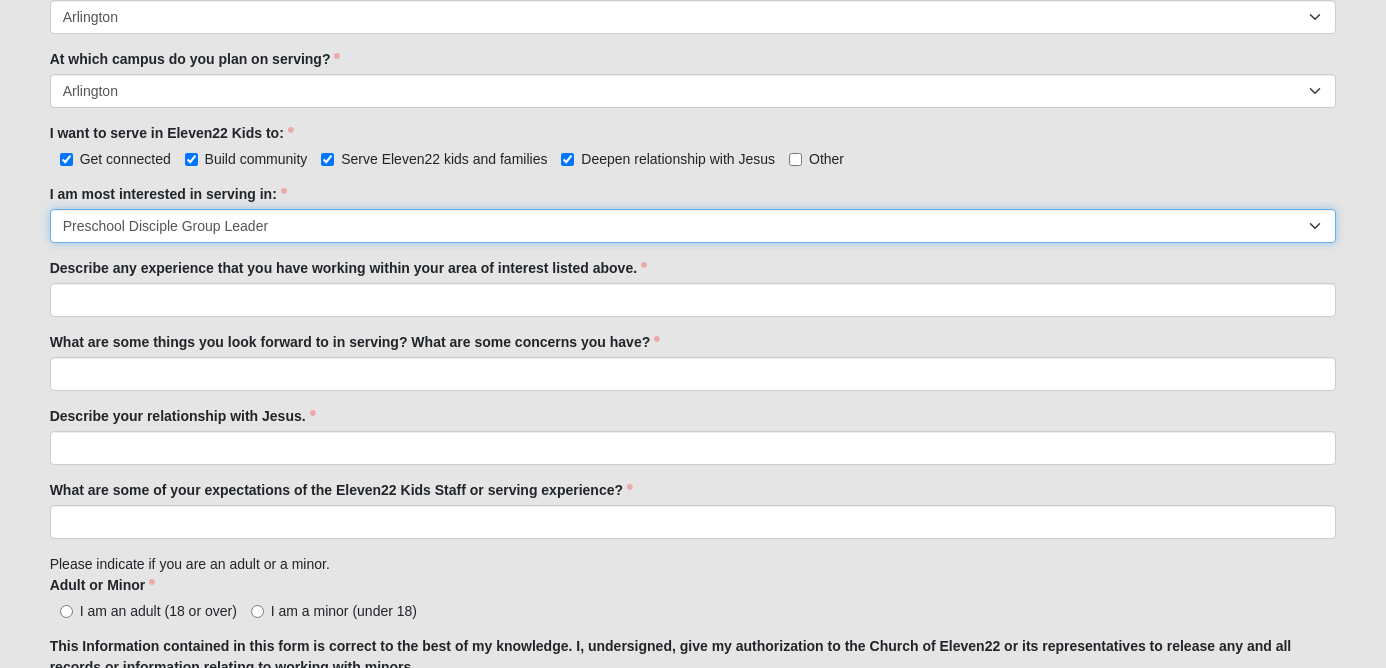 scroll, scrollTop: 947, scrollLeft: 0, axis: vertical 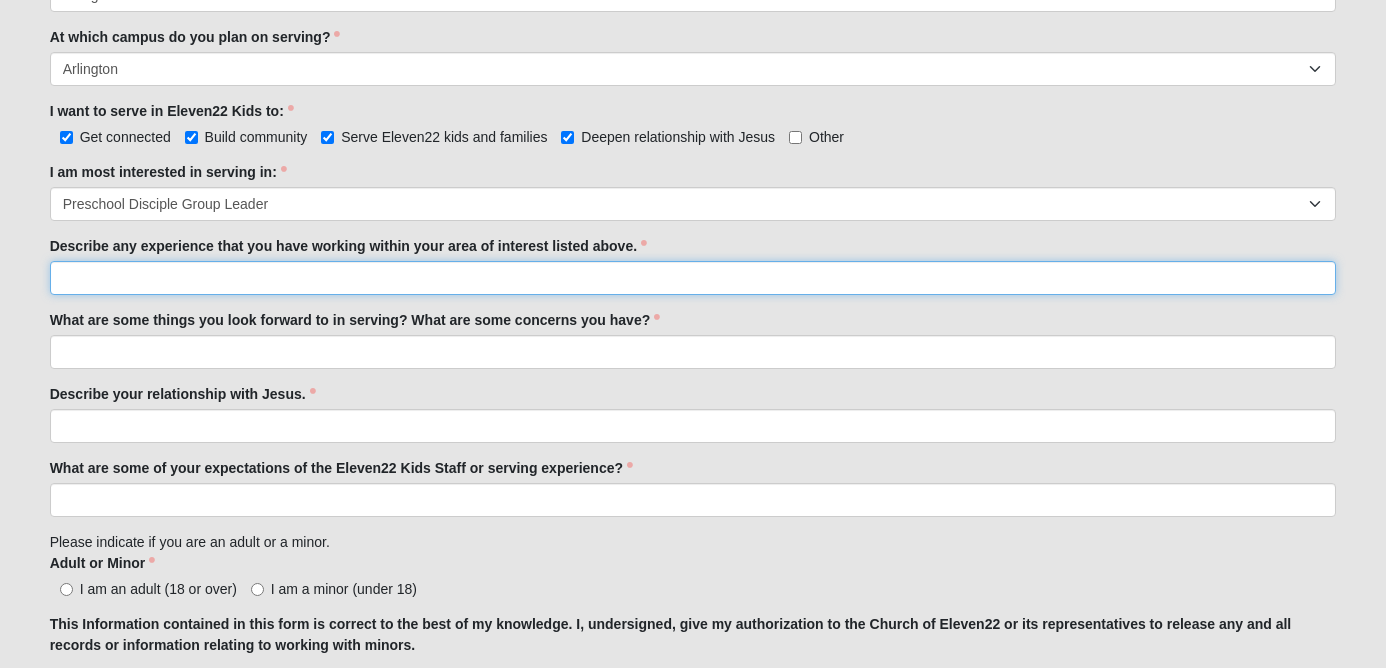 click on "Describe any experience that you have working within your area of interest listed above." at bounding box center [693, 278] 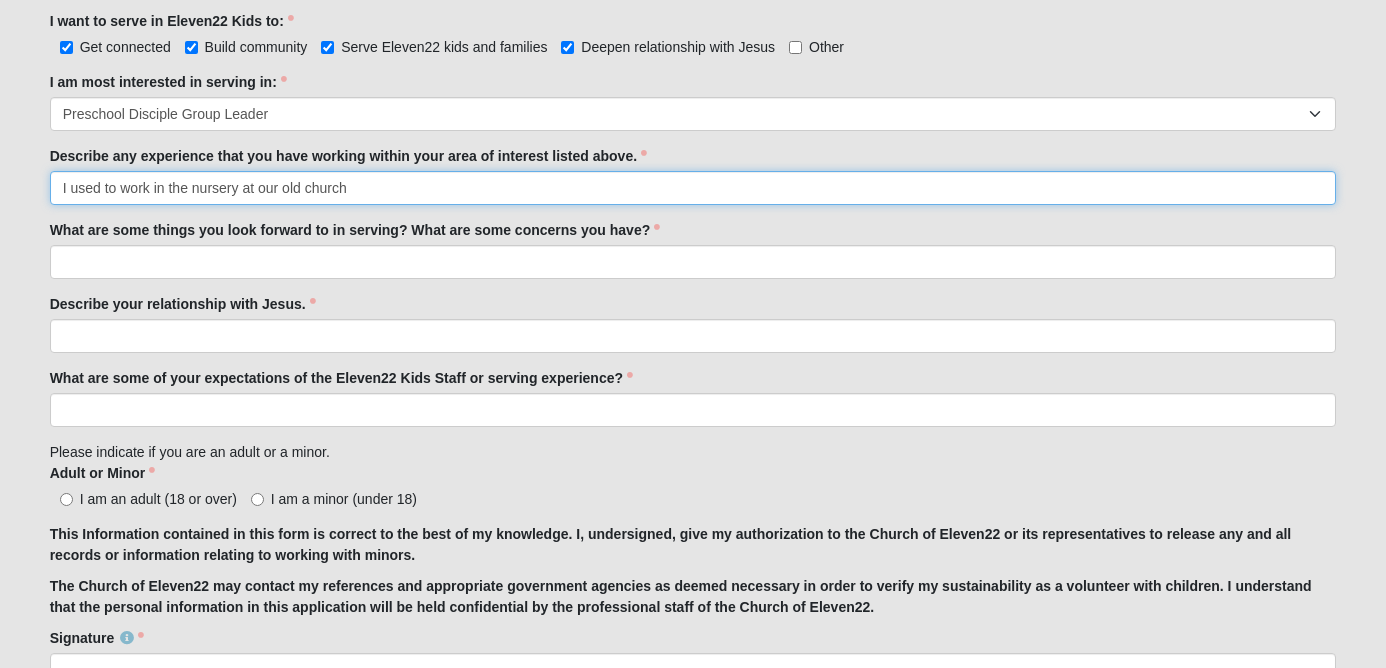 scroll, scrollTop: 1038, scrollLeft: 0, axis: vertical 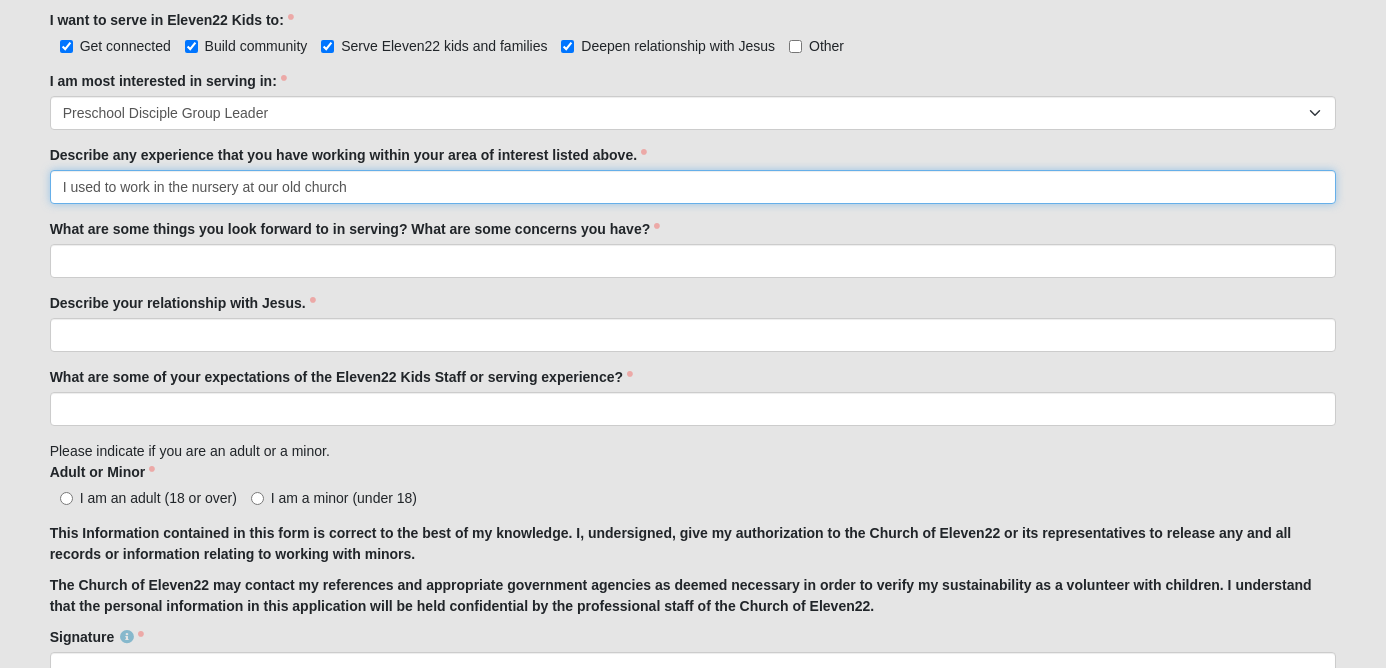 type on "I used to work in the nursery at our old church" 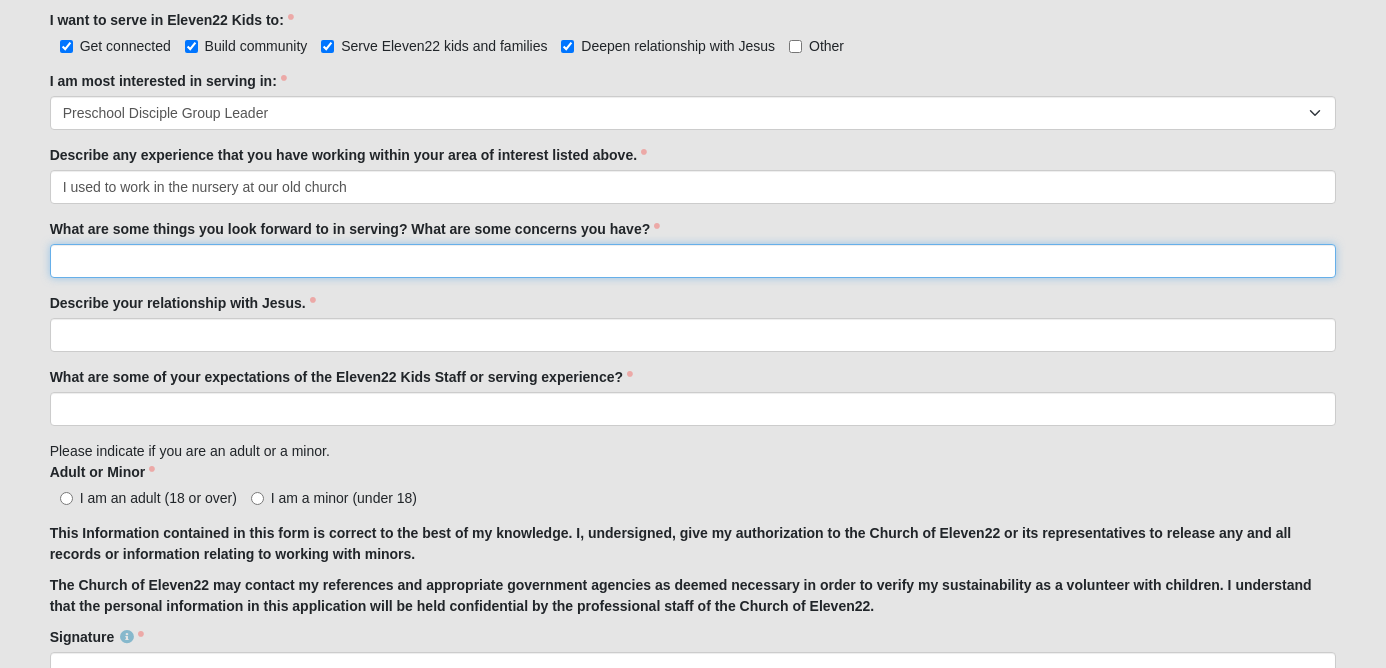 click on "What are some things you look forward to in serving? What are some concerns you have?" at bounding box center (693, 261) 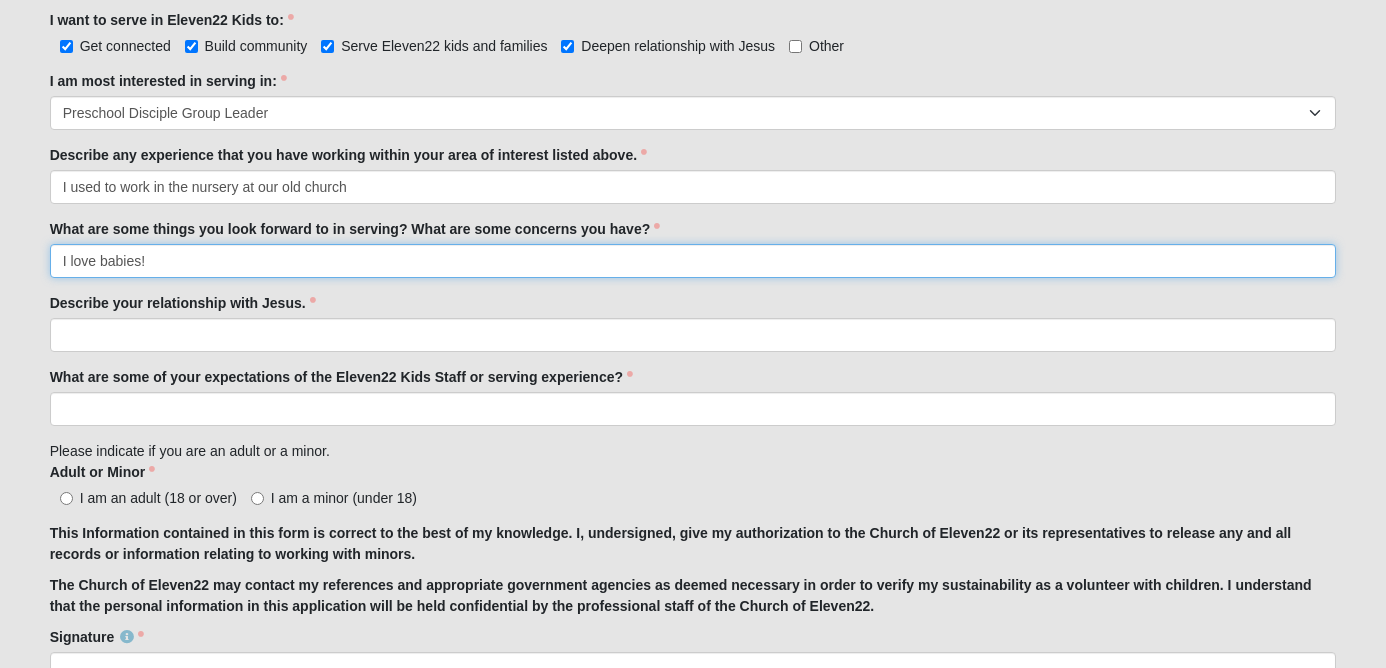 type on "I love babies!" 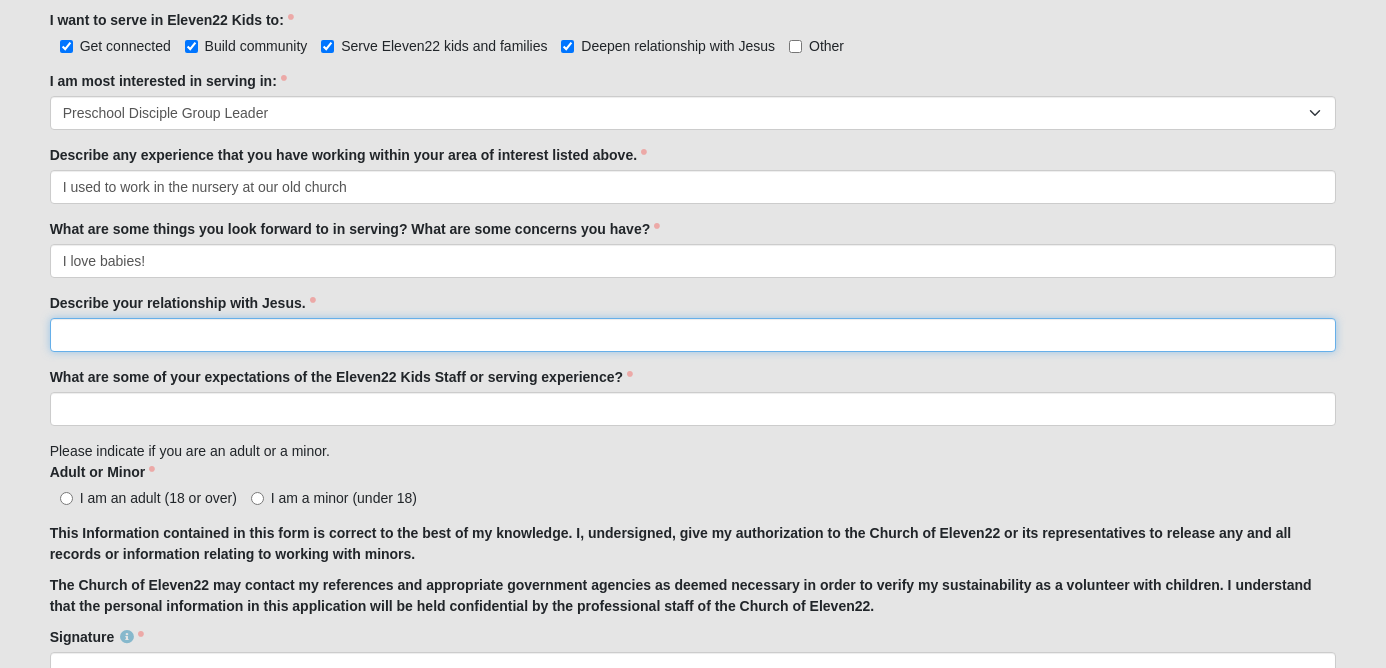 click on "Describe your relationship with Jesus." at bounding box center [693, 335] 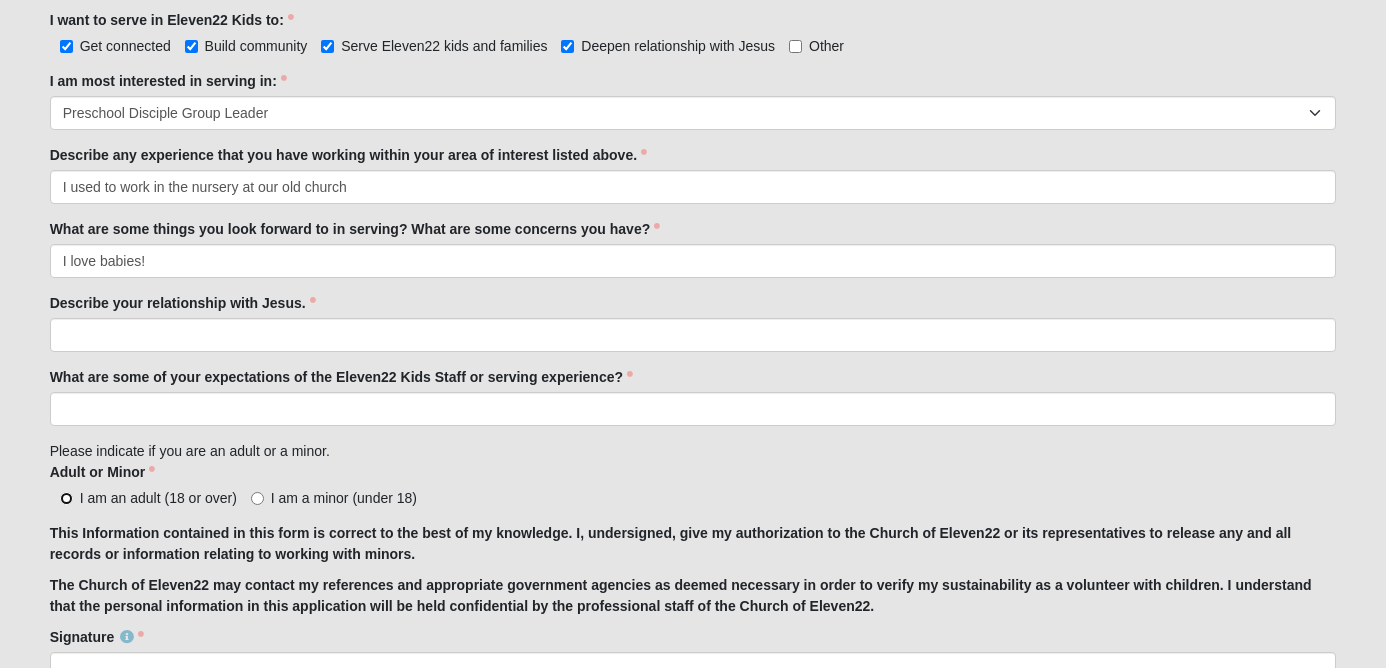 click on "I am an adult (18 or over)" at bounding box center [66, 498] 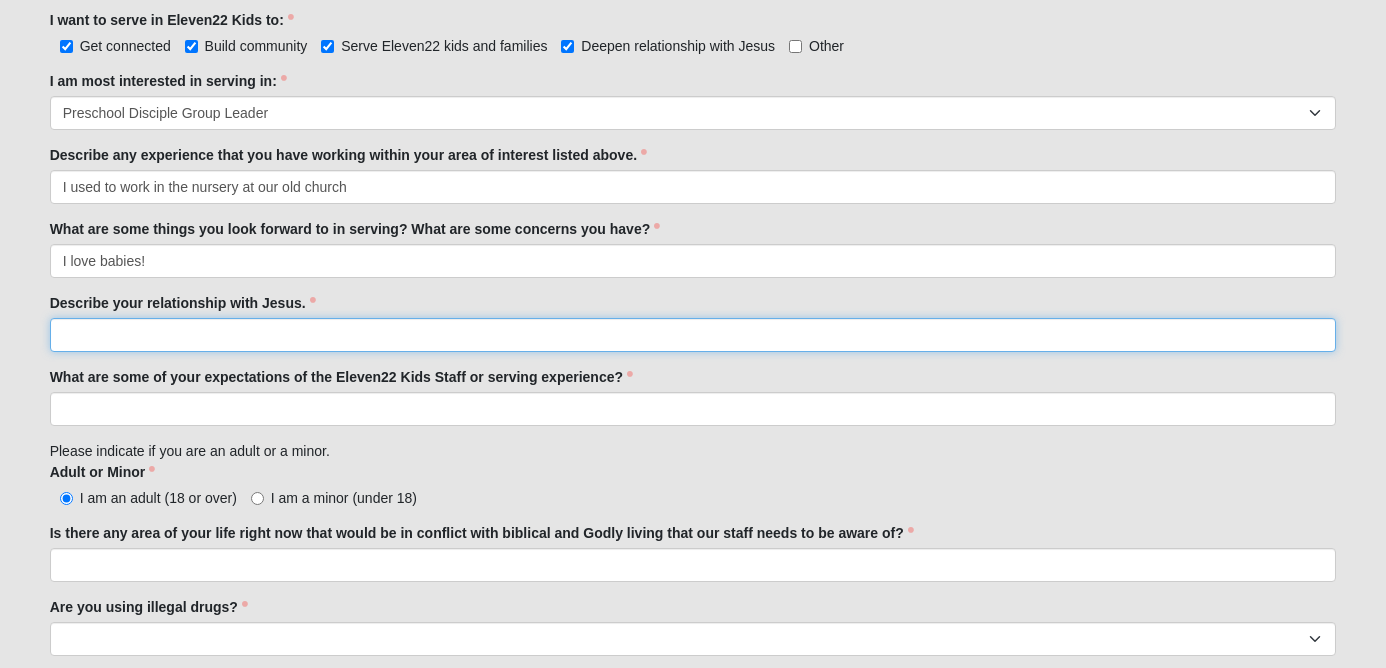 click on "Describe your relationship with Jesus." at bounding box center (693, 335) 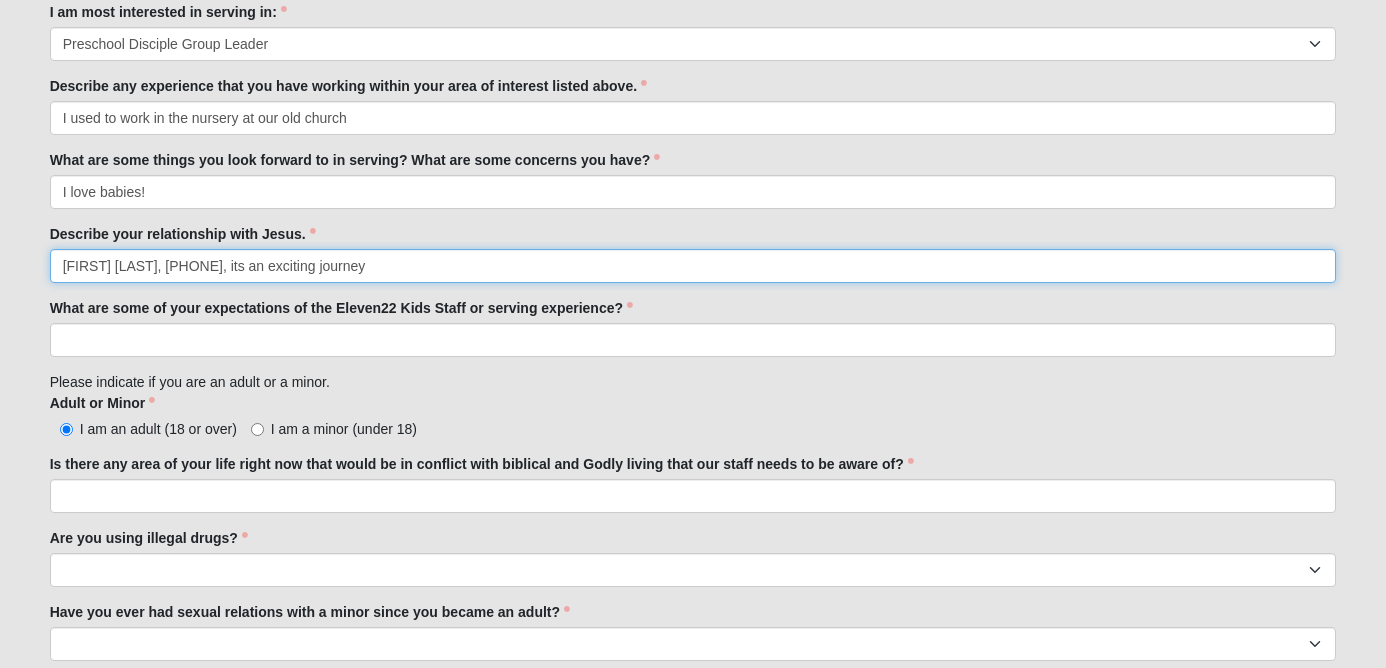 scroll, scrollTop: 1122, scrollLeft: 0, axis: vertical 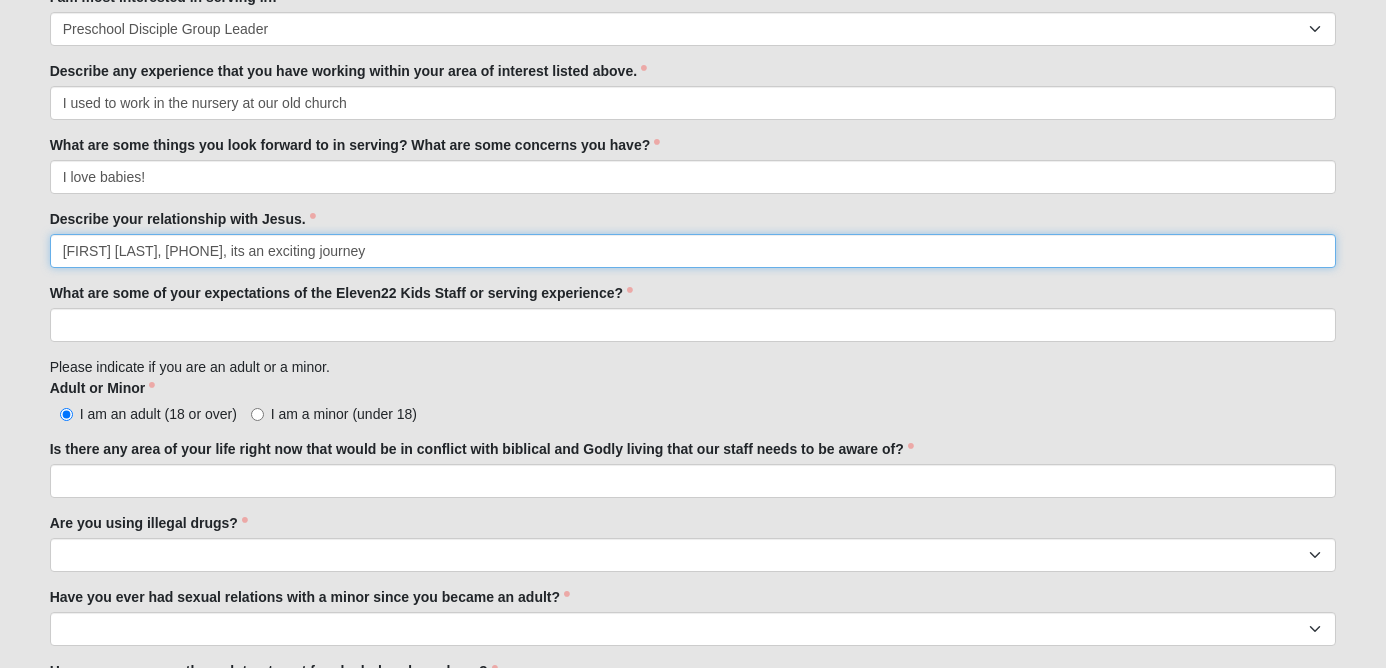 type on "[FIRST] [LAST], [PHONE], its an exciting journey" 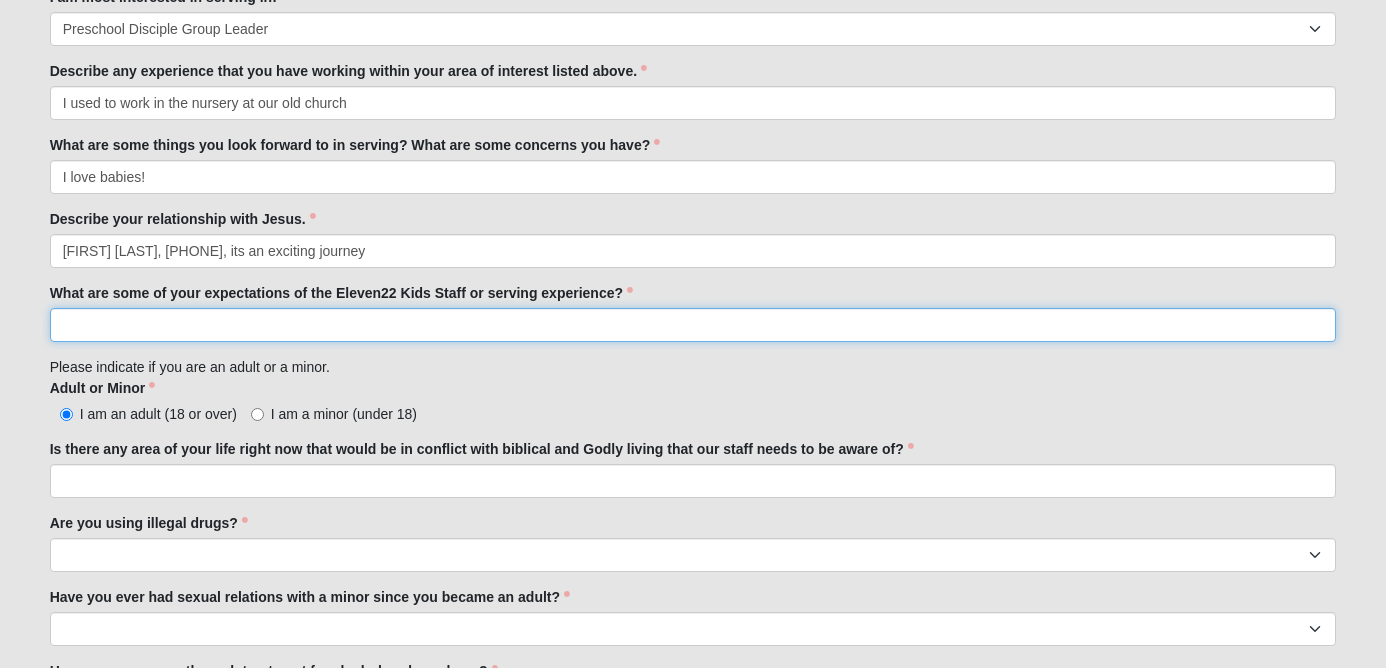 click on "What are some of your expectations of the Eleven22 Kids Staff or serving experience?" at bounding box center (693, 325) 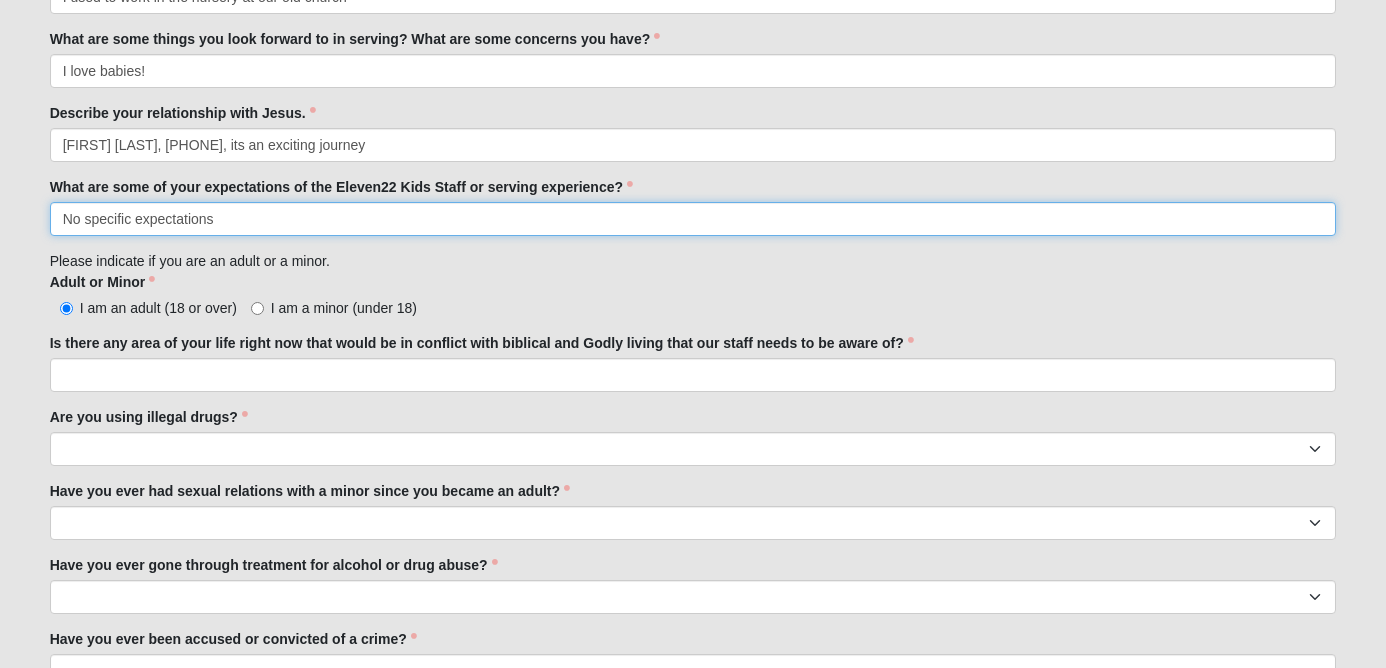 scroll, scrollTop: 1236, scrollLeft: 0, axis: vertical 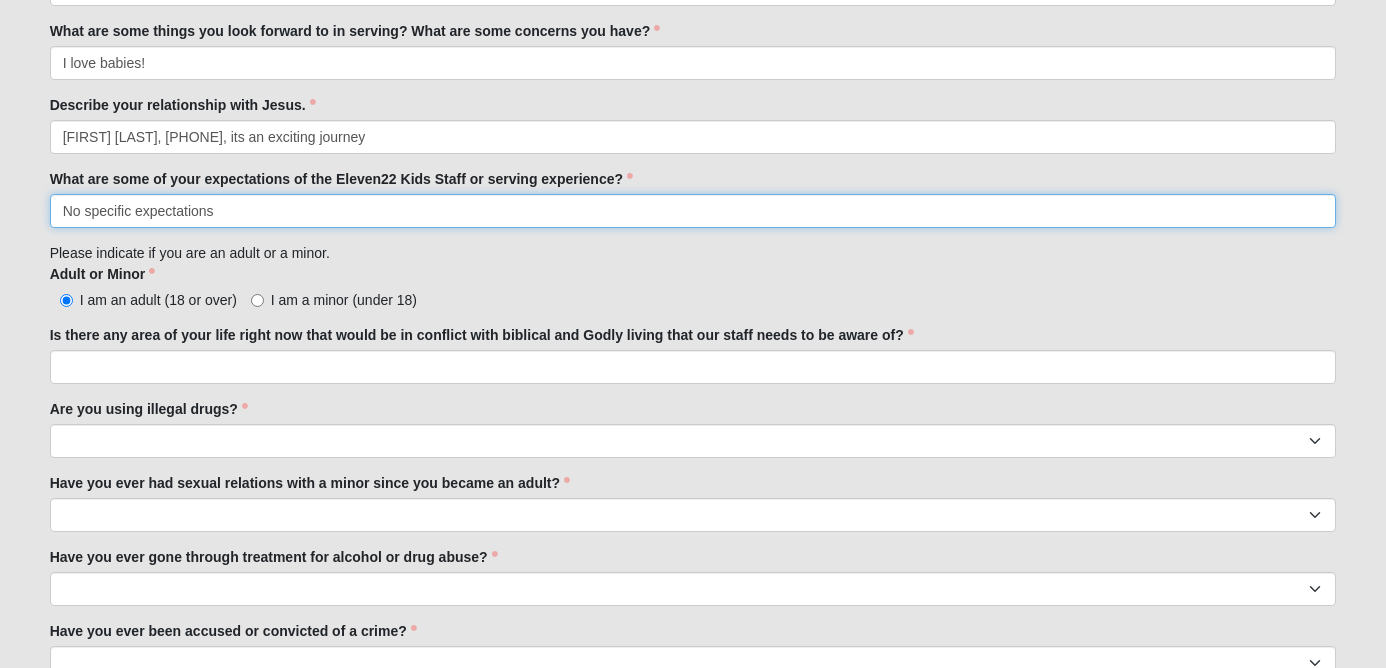 type on "No specific expectations" 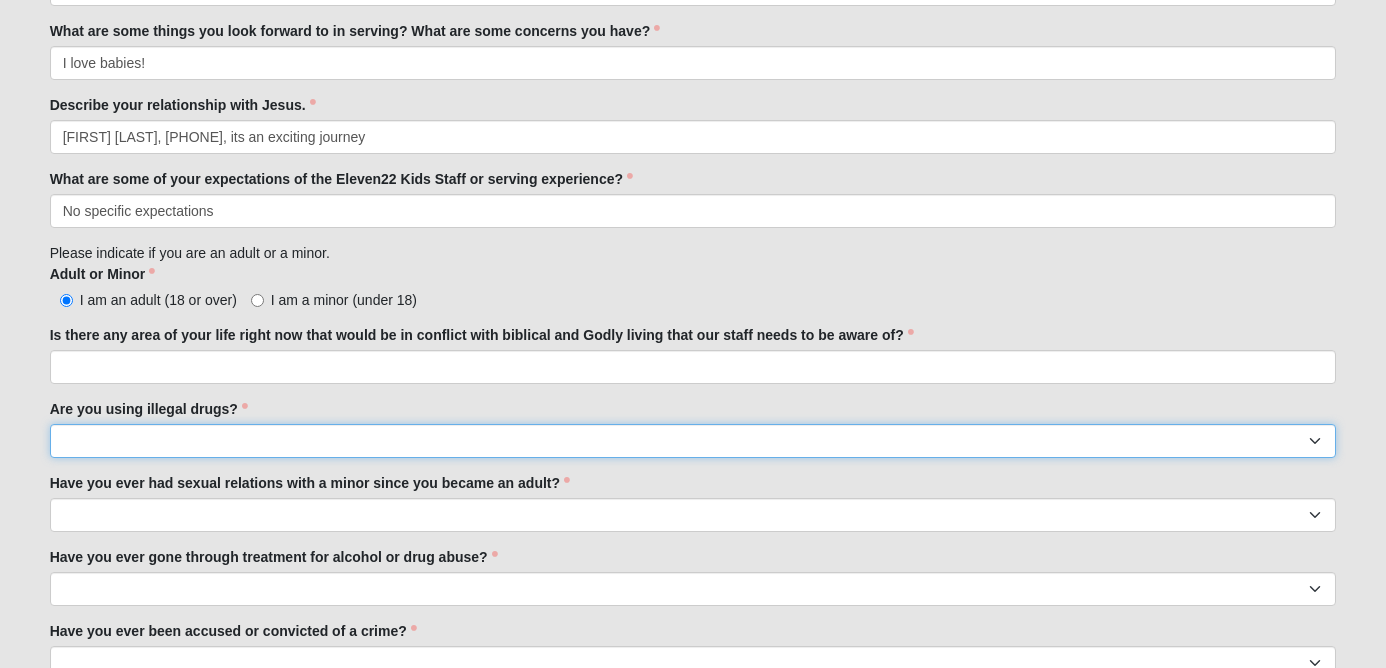 click on "Yes
No" at bounding box center [693, 441] 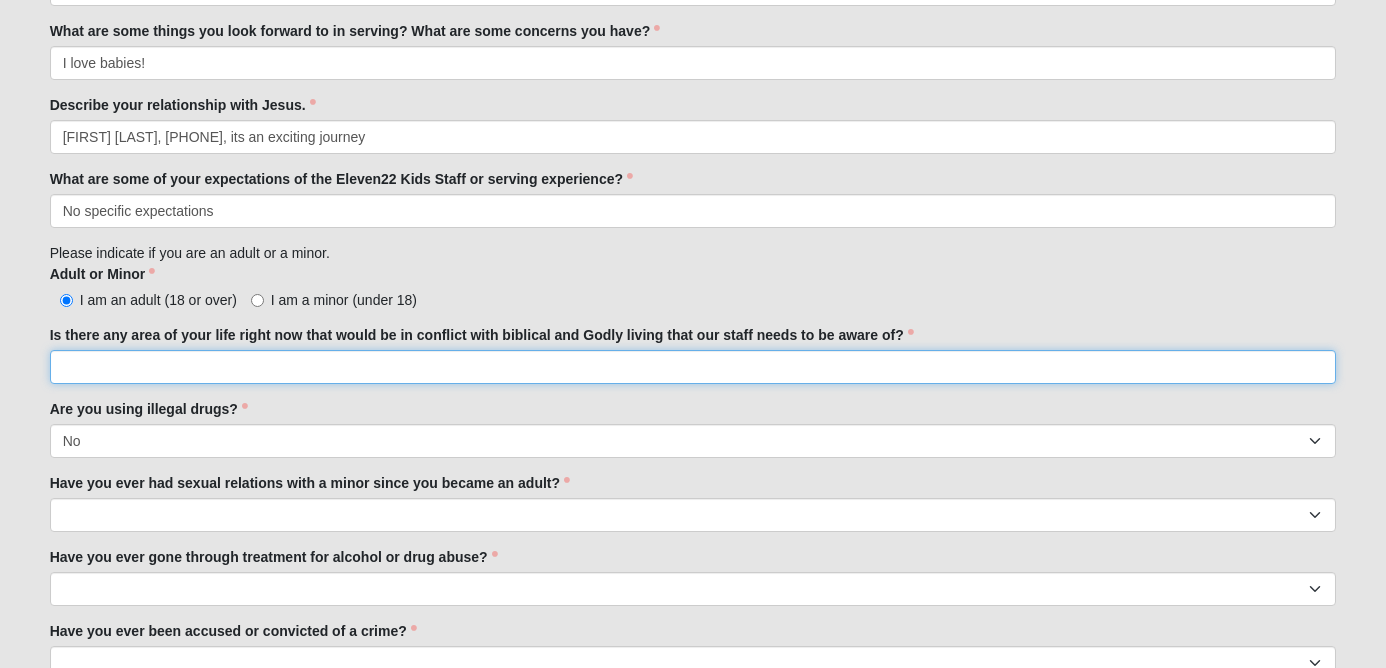 click on "Is there any area of your life right now that would be in conflict with biblical and Godly living that our staff needs to be aware of?" at bounding box center [693, 367] 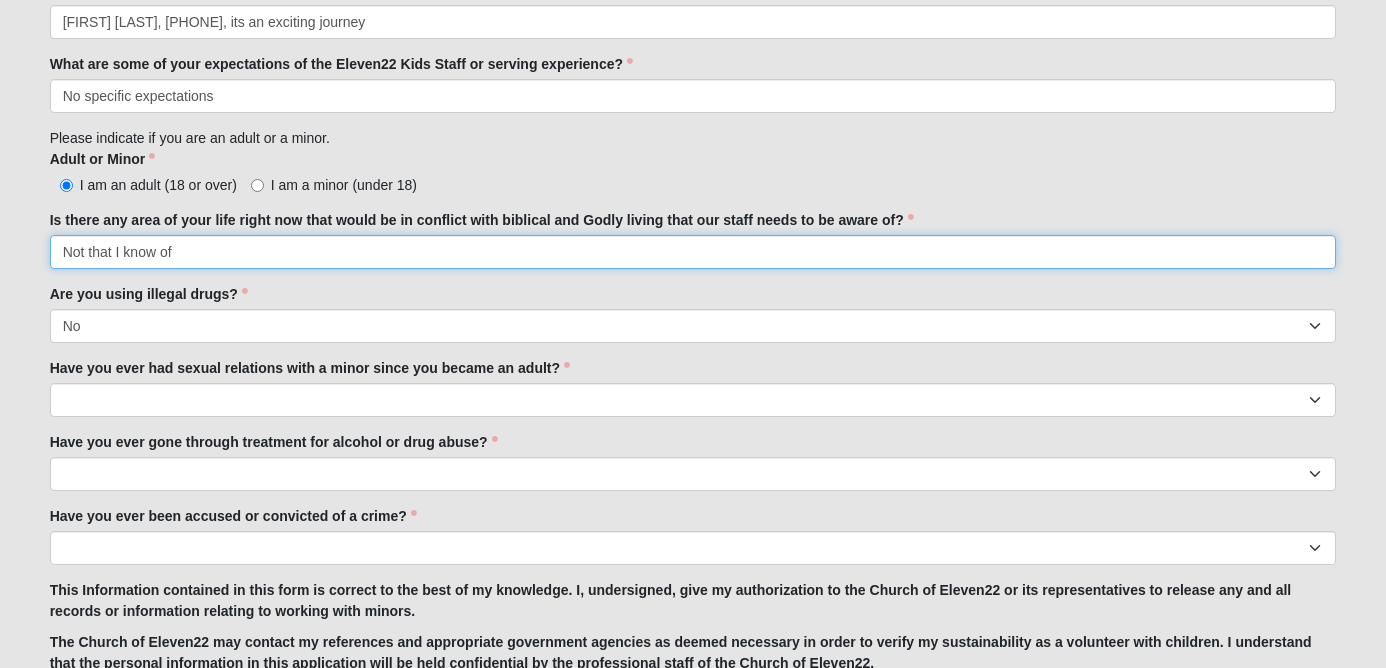 scroll, scrollTop: 1374, scrollLeft: 0, axis: vertical 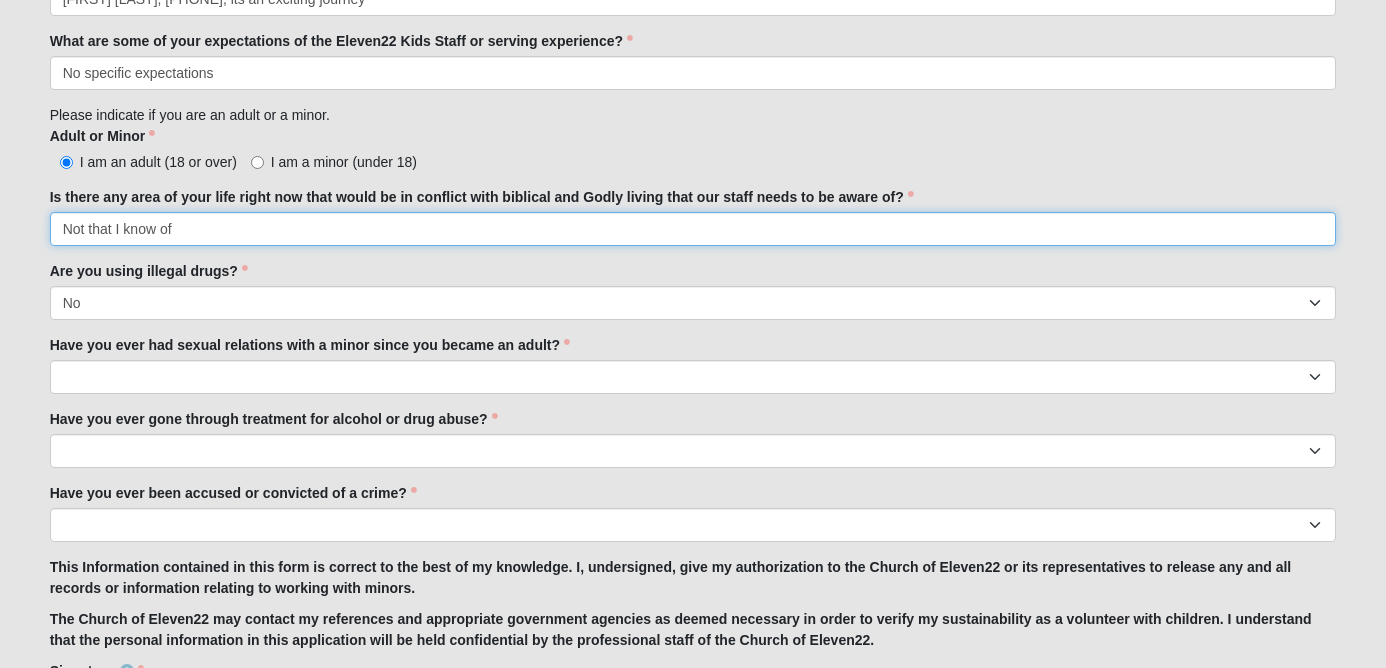 type on "Not that I know of" 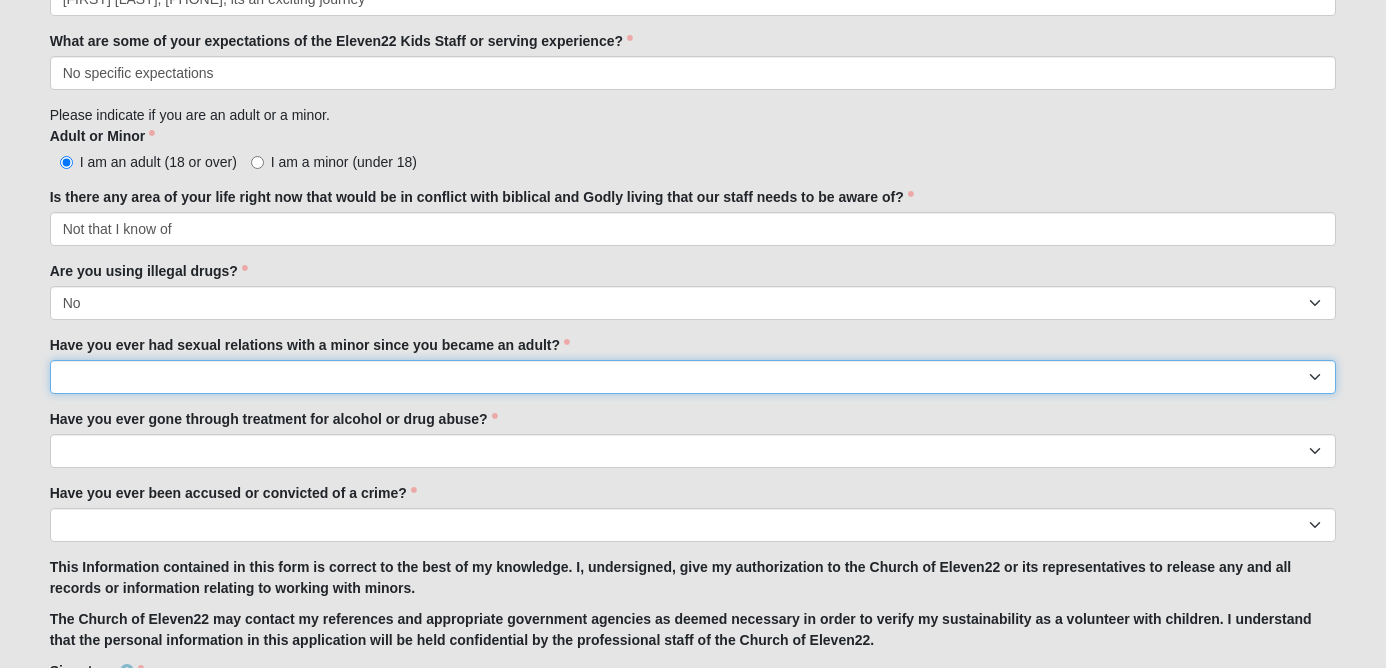 click on "Yes
No" at bounding box center [693, 377] 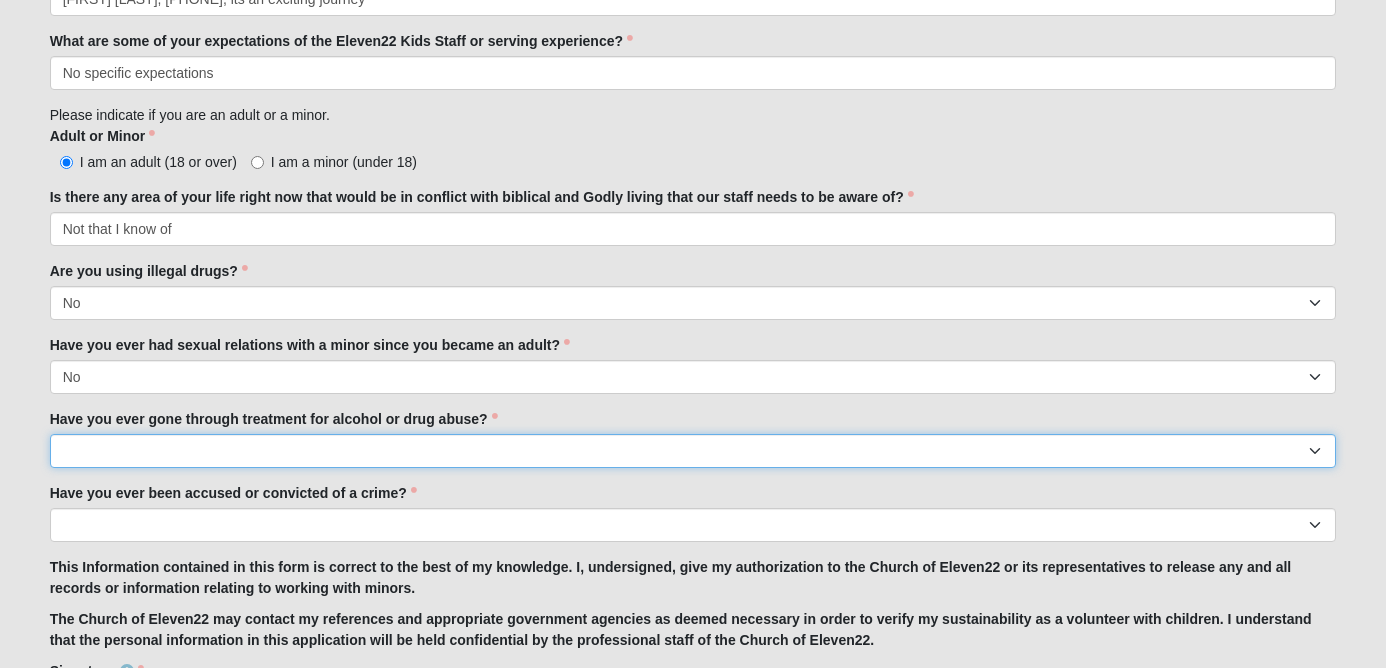 click on "Yes
No" at bounding box center [693, 451] 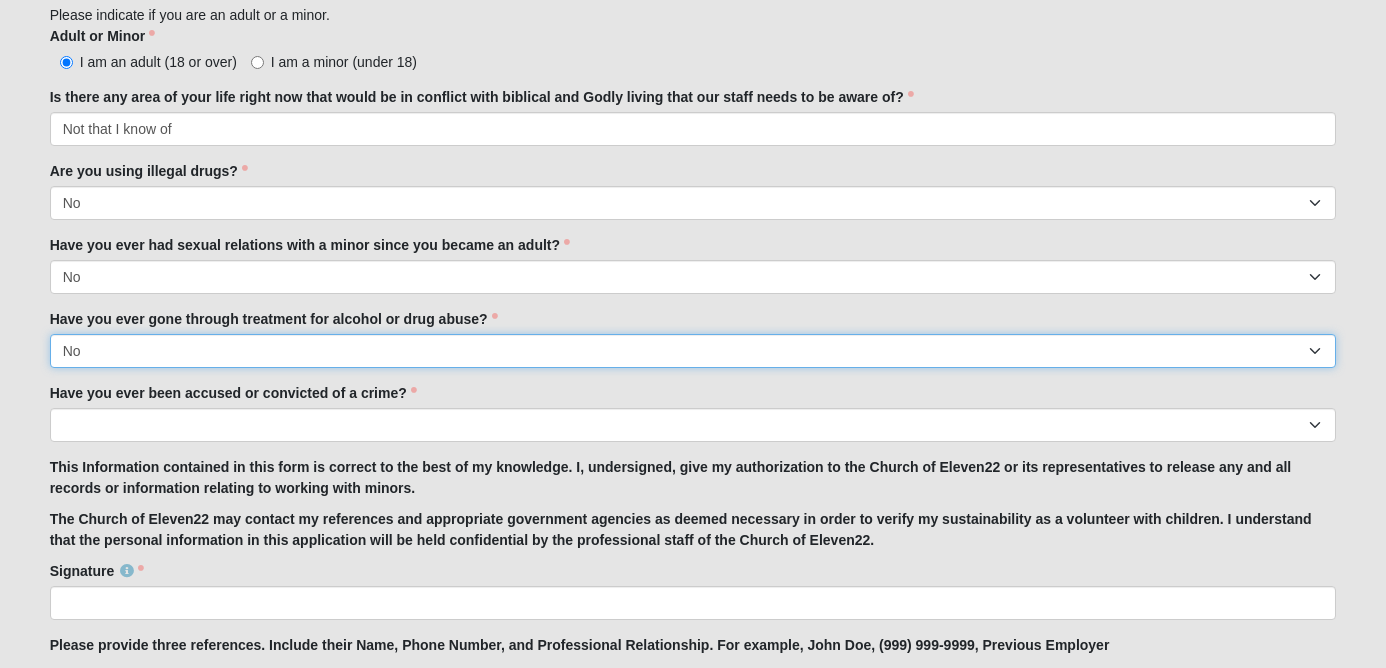 scroll, scrollTop: 1569, scrollLeft: 0, axis: vertical 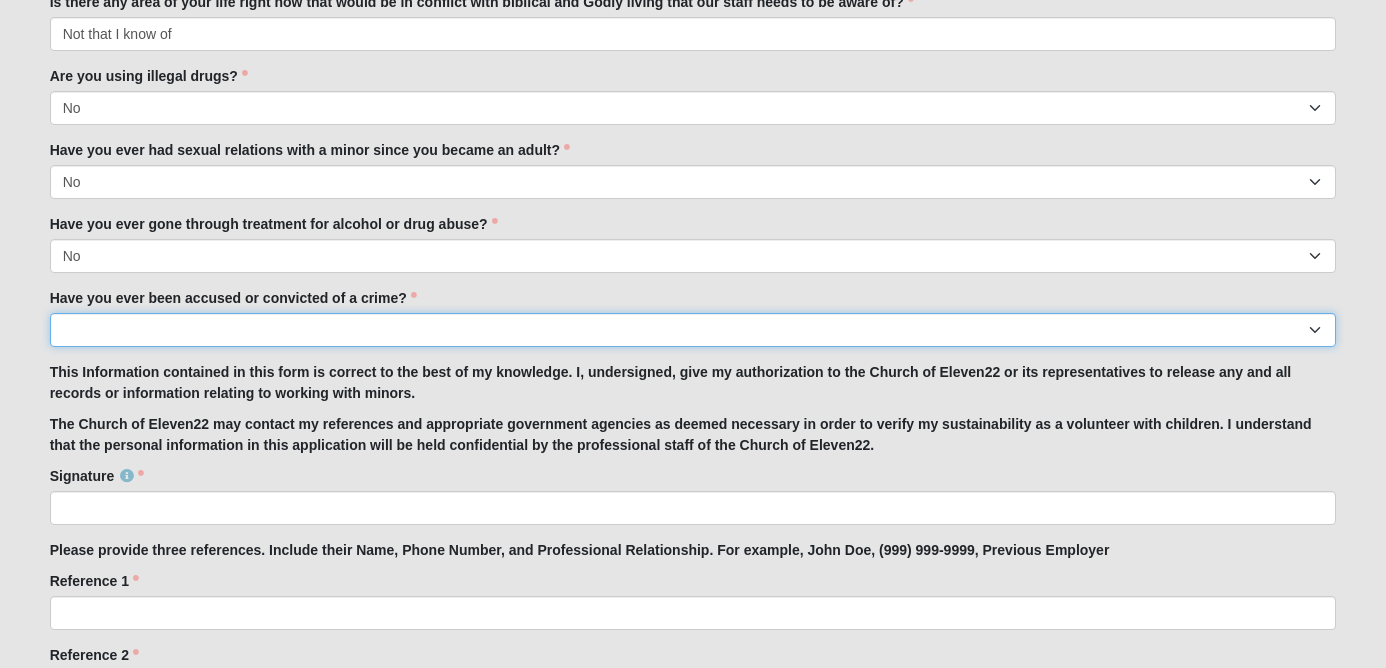 click on "Yes
No" at bounding box center (693, 330) 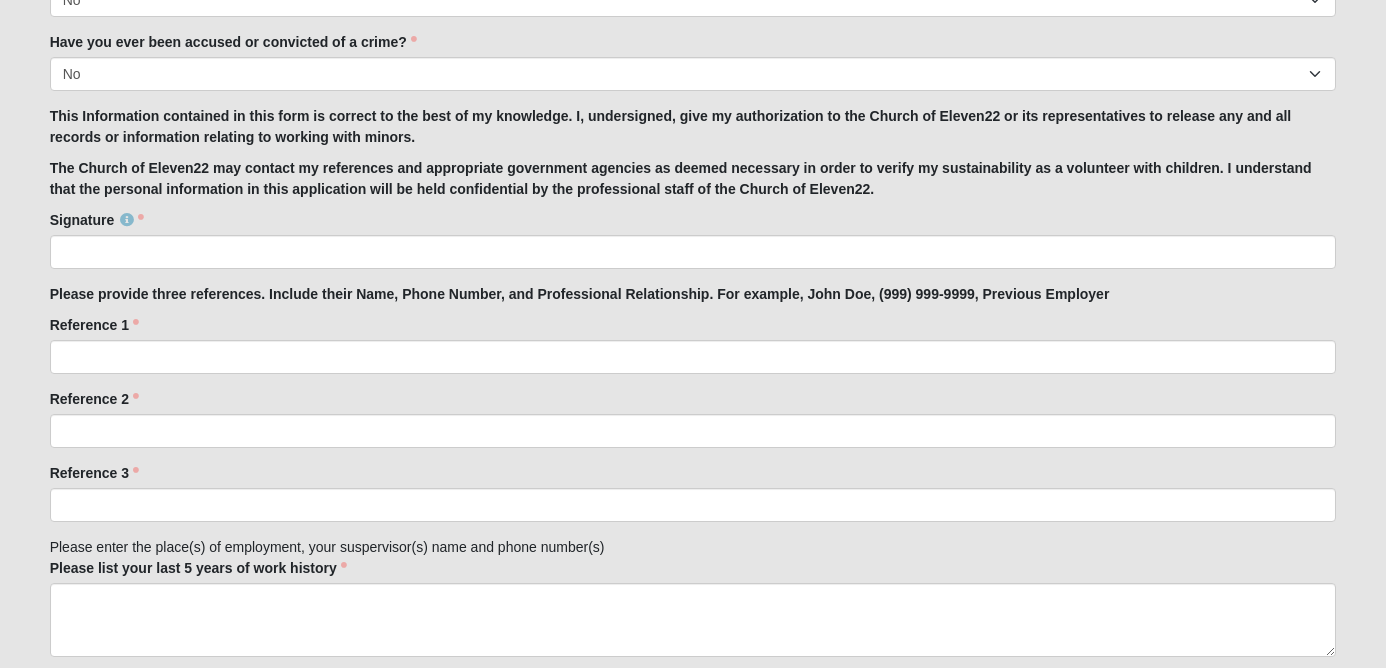 scroll, scrollTop: 1828, scrollLeft: 0, axis: vertical 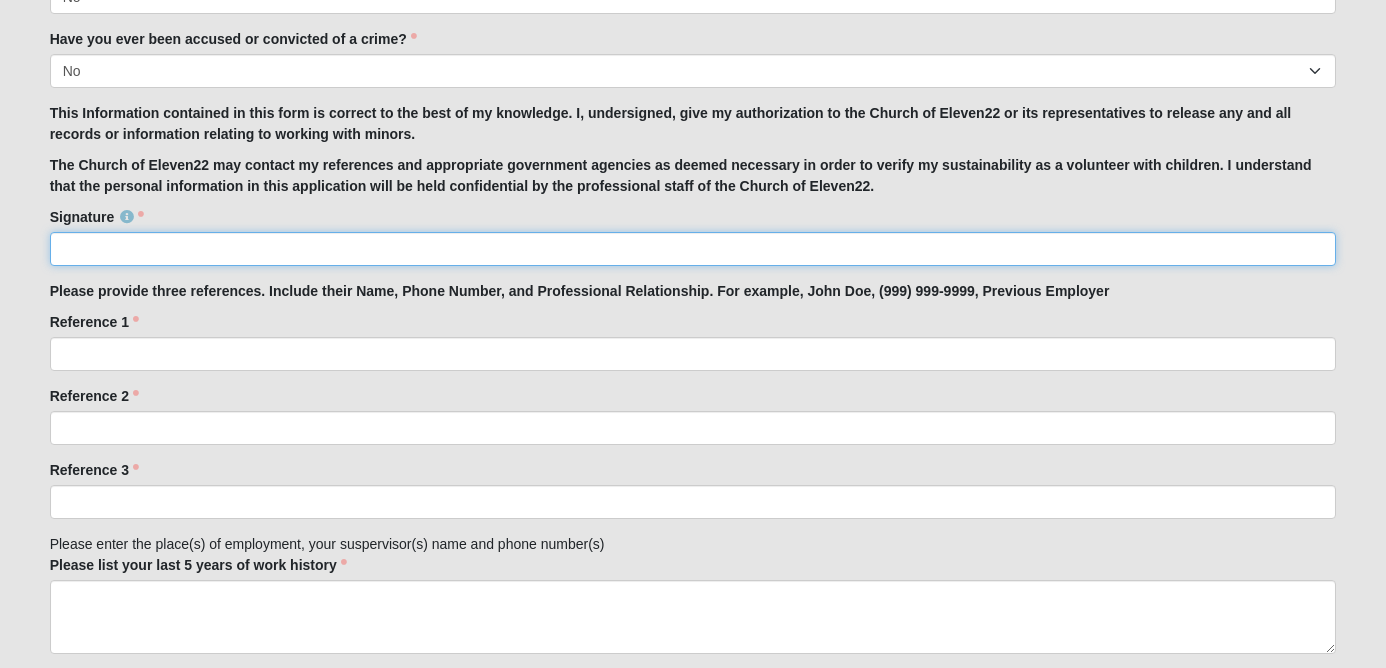 click on "Signature" at bounding box center (693, 249) 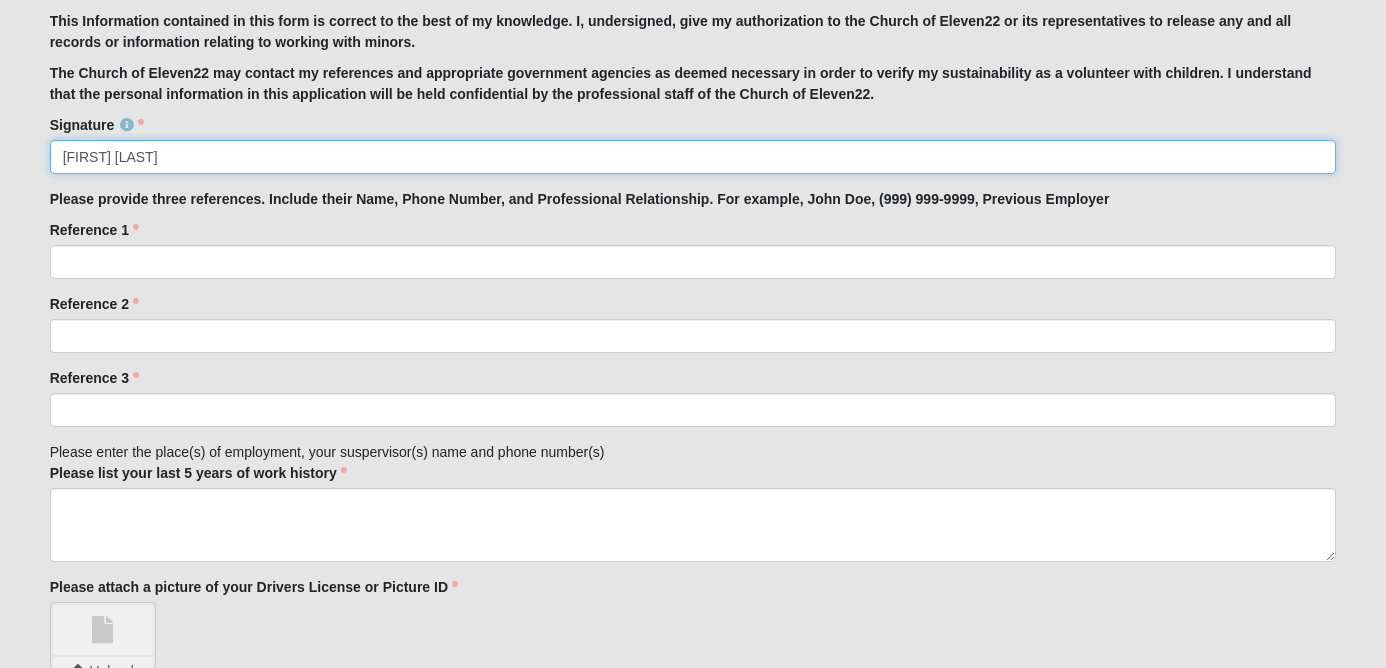scroll, scrollTop: 1937, scrollLeft: 0, axis: vertical 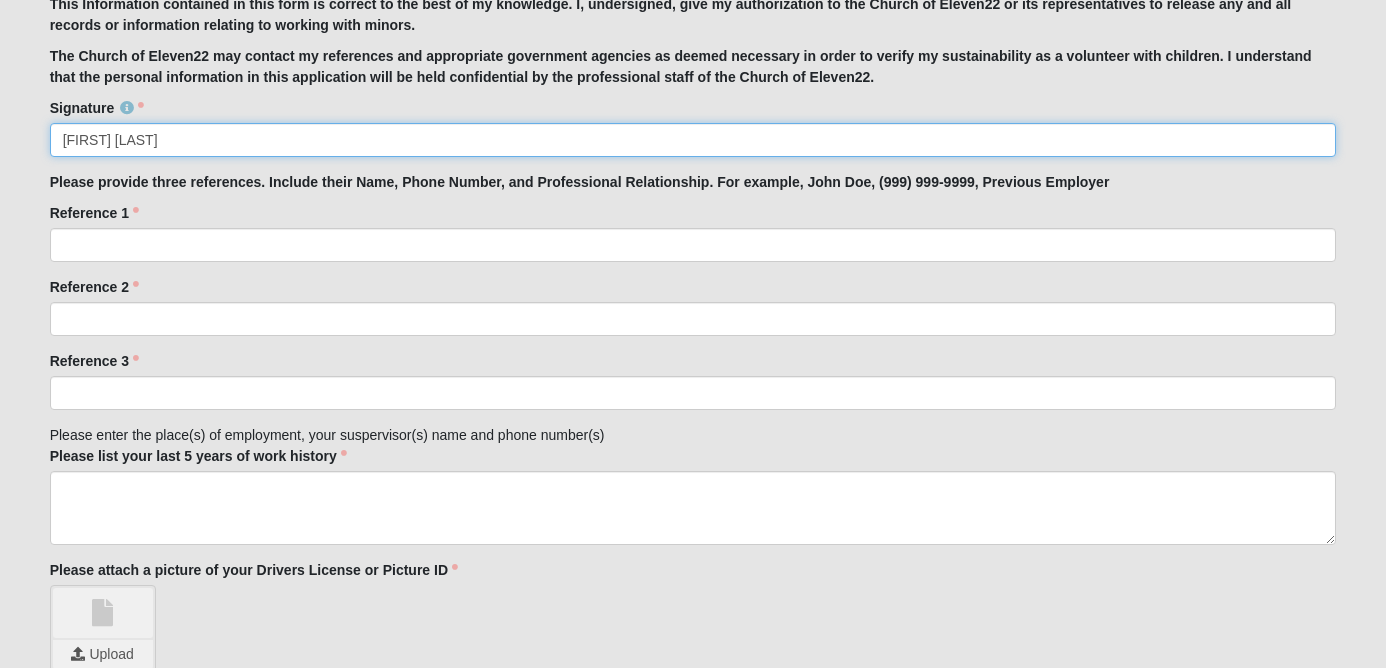 type on "[FIRST] [LAST]" 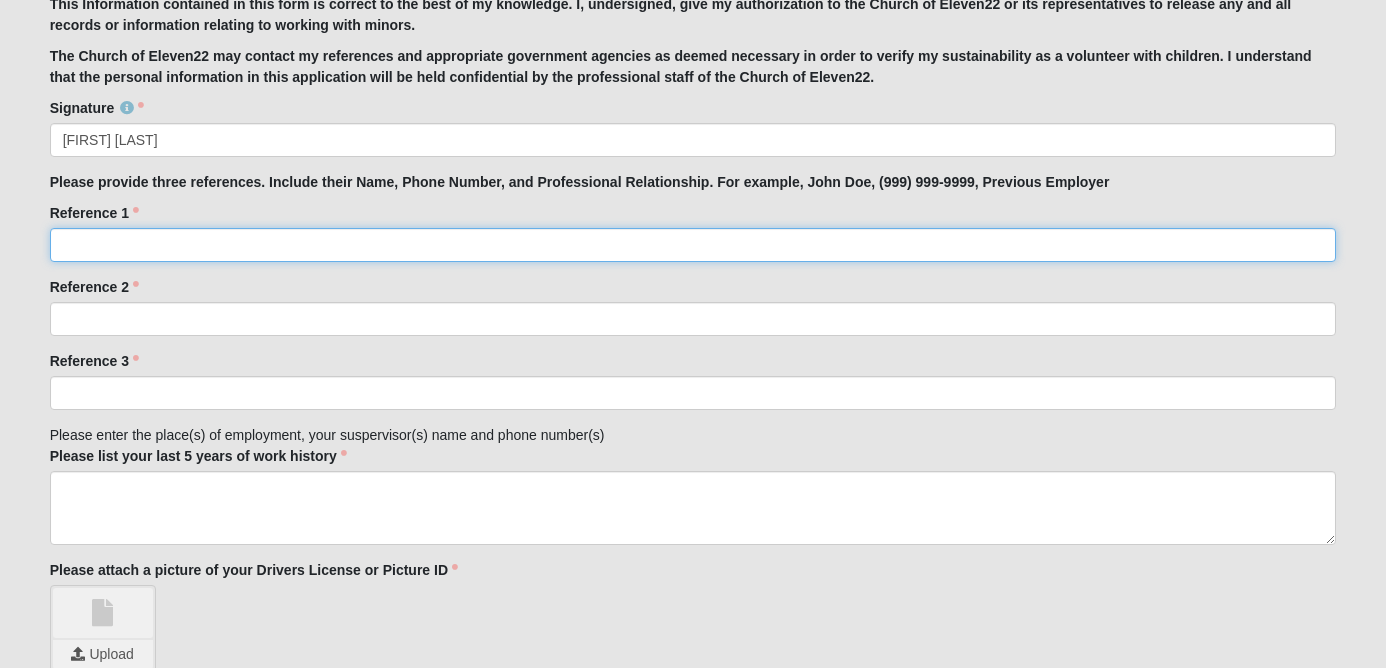 click on "Reference 1" at bounding box center (693, 245) 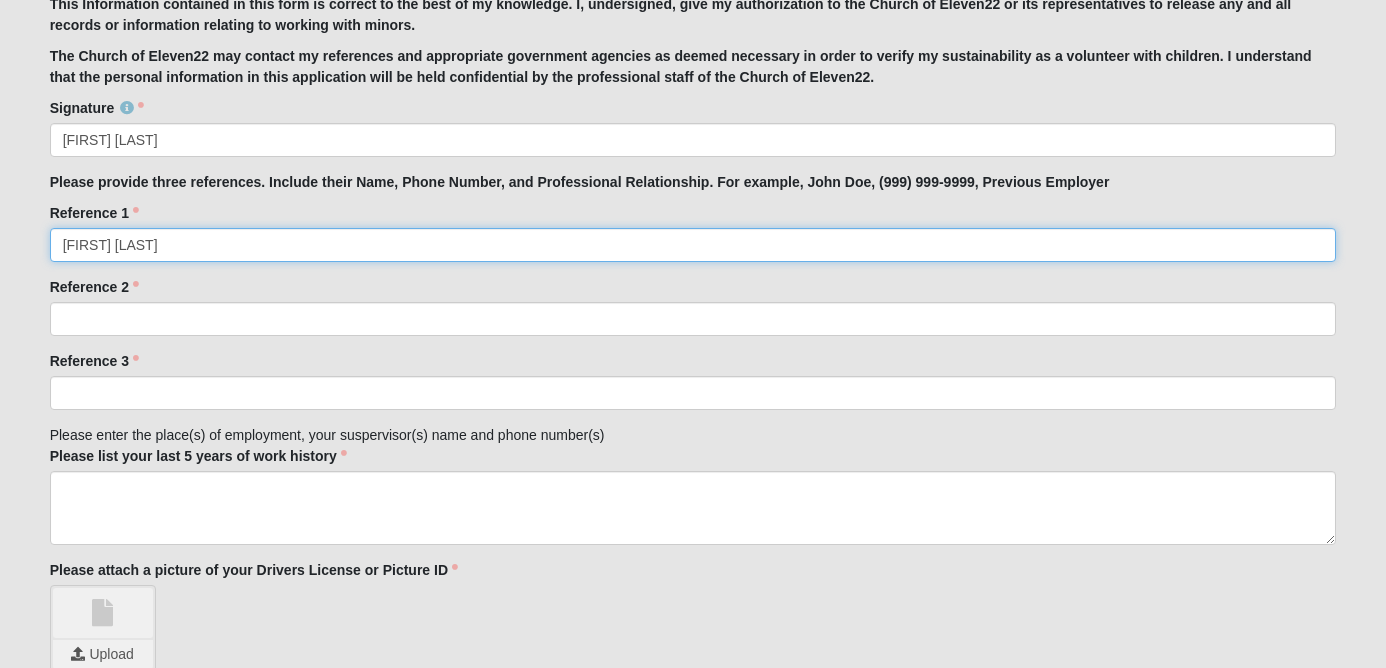 click on "[FIRST] [LAST]" at bounding box center (693, 245) 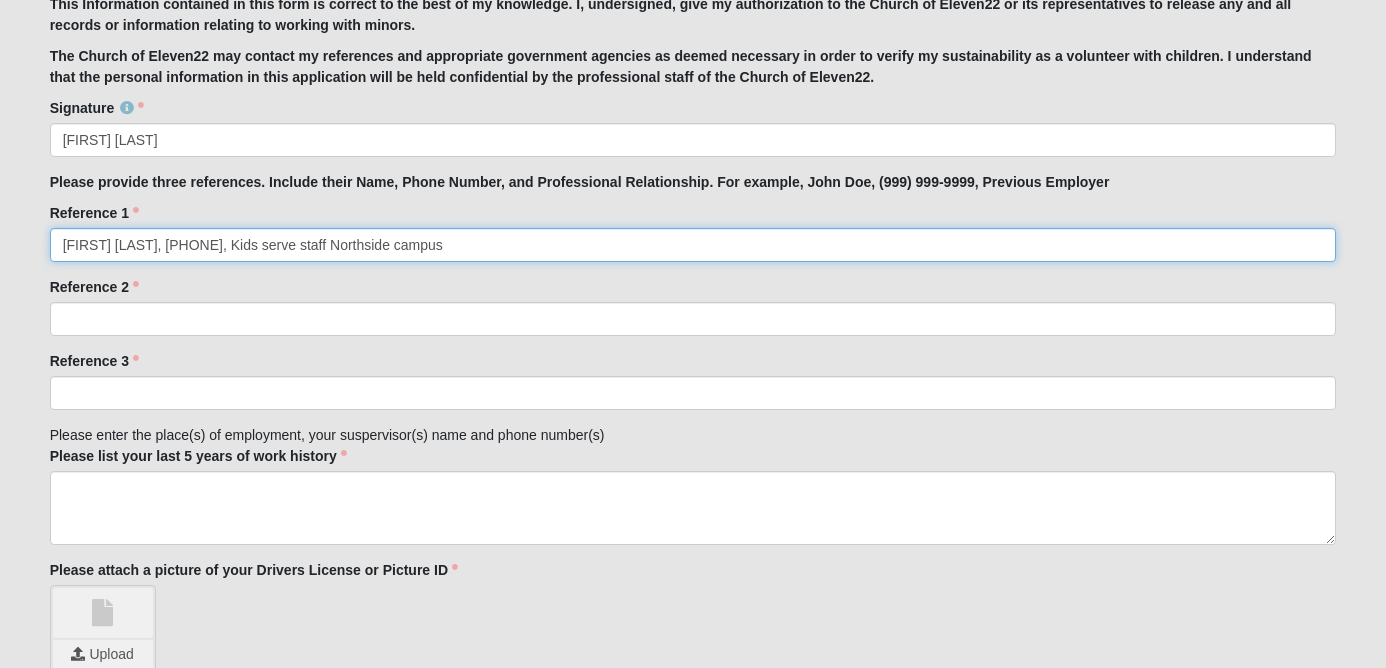type on "[FIRST] [LAST], [PHONE], Kids serve staff Northside campus" 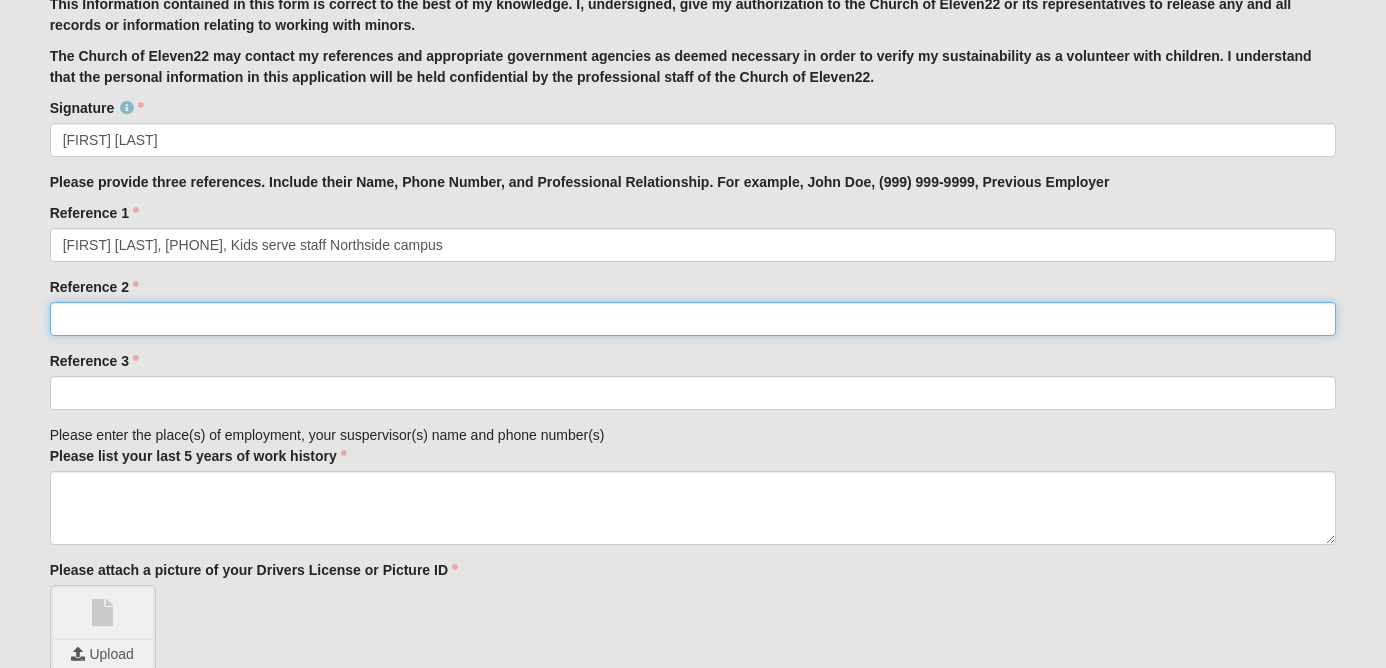 click on "Reference 2" at bounding box center (693, 319) 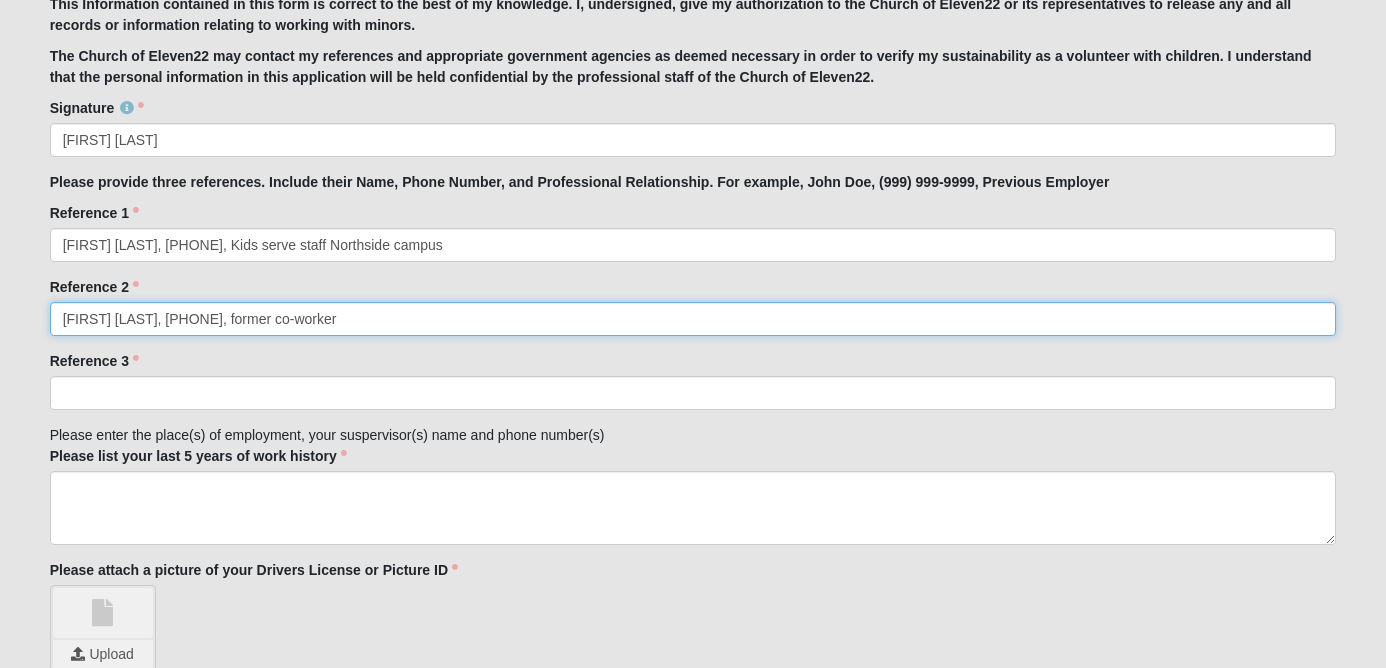 type on "[FIRST] [LAST], [PHONE], former co-worker" 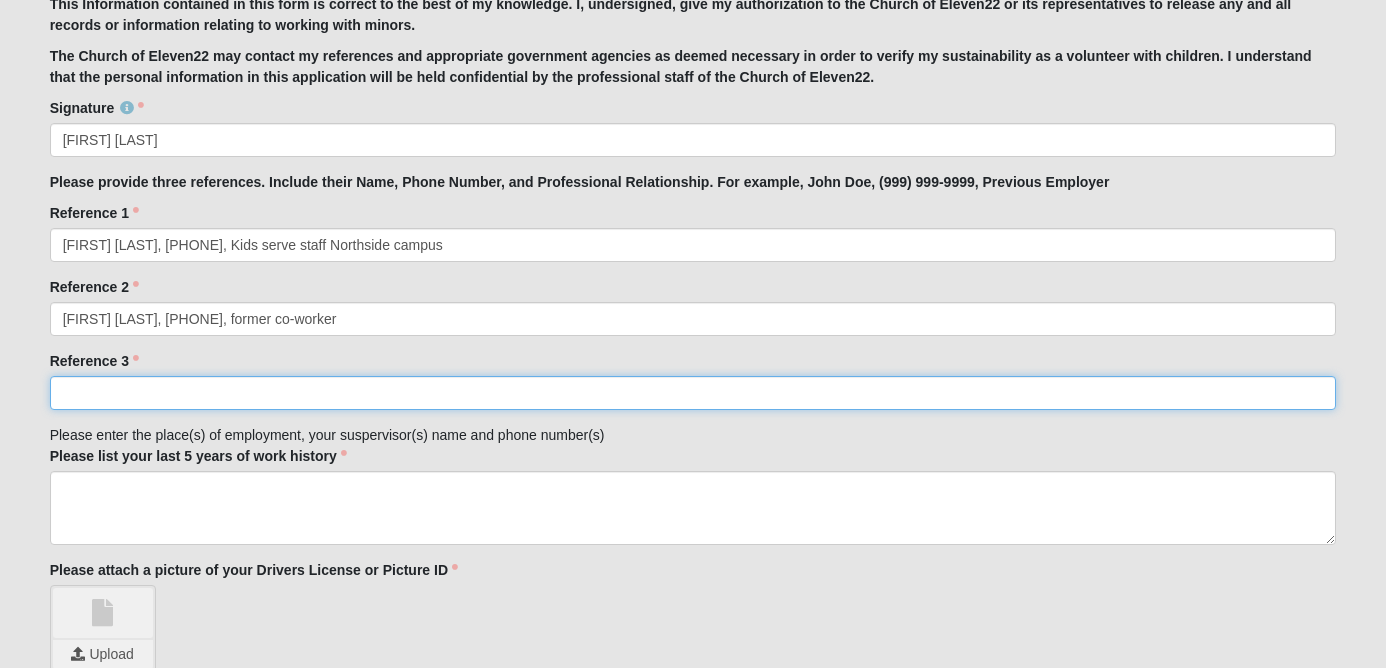 click on "Reference 3" at bounding box center [693, 393] 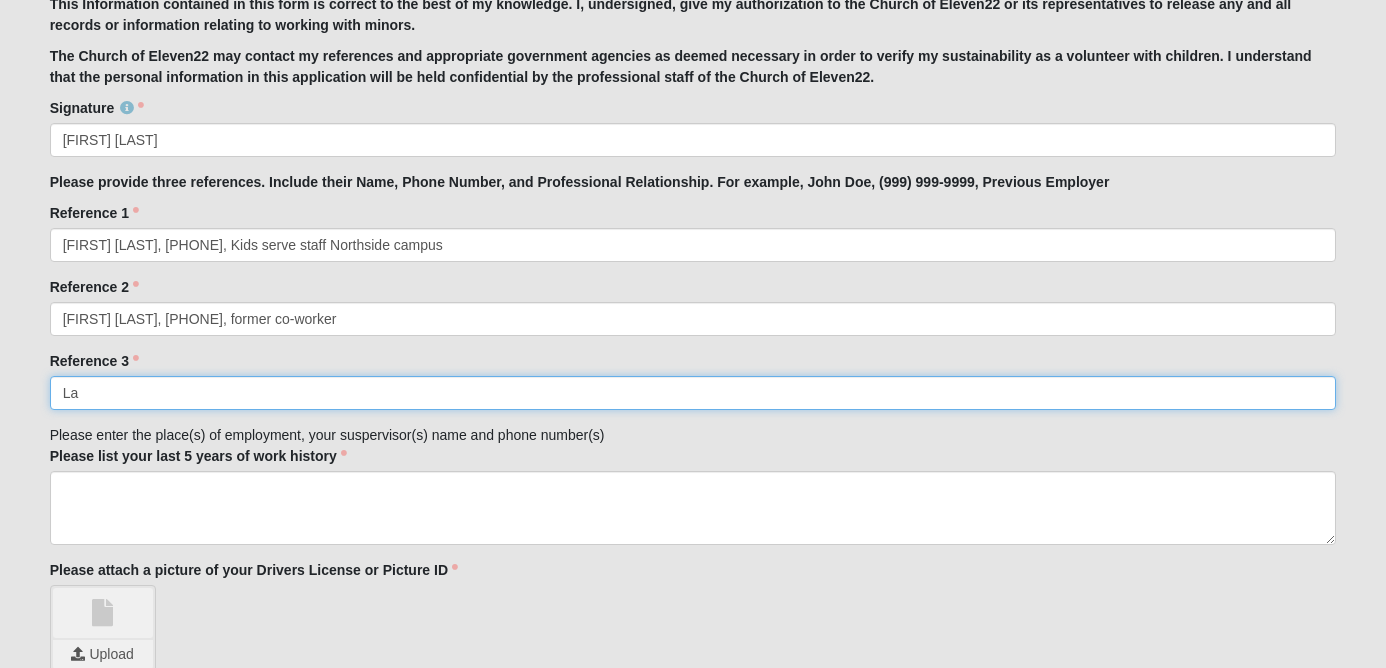 type on "L" 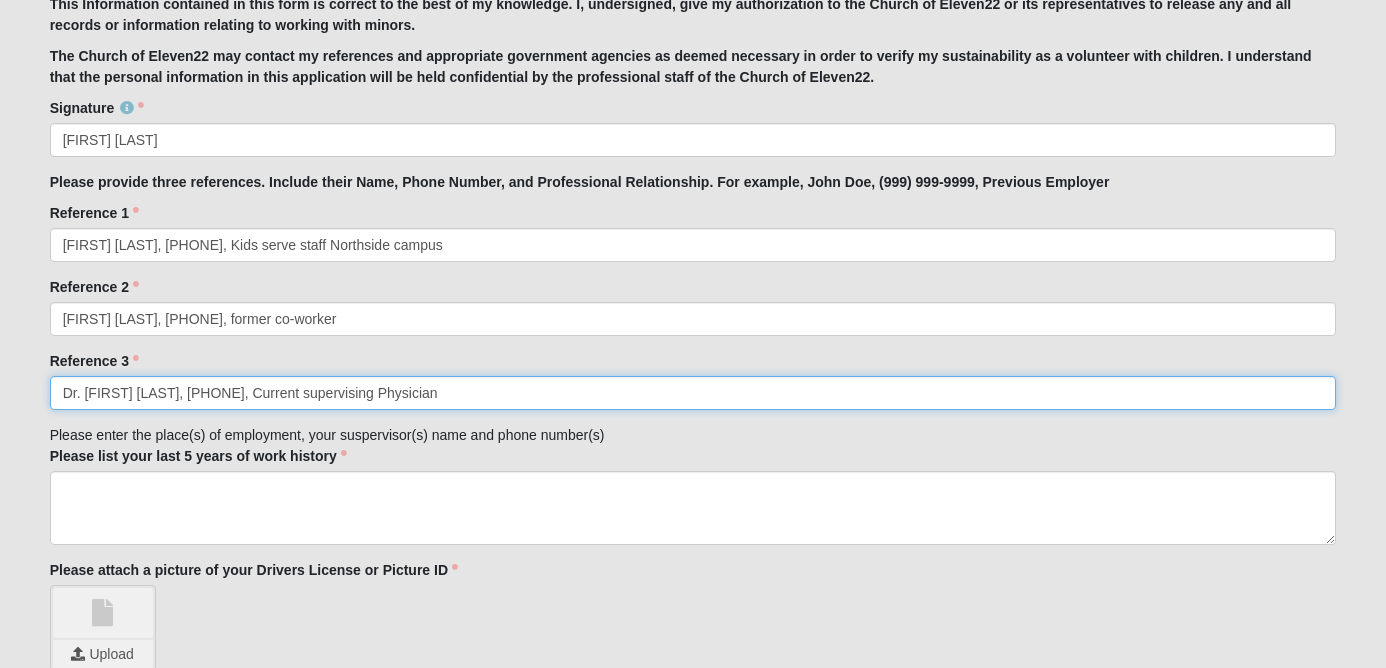 type on "Dr. [FIRST] [LAST], [PHONE], Current supervising Physician" 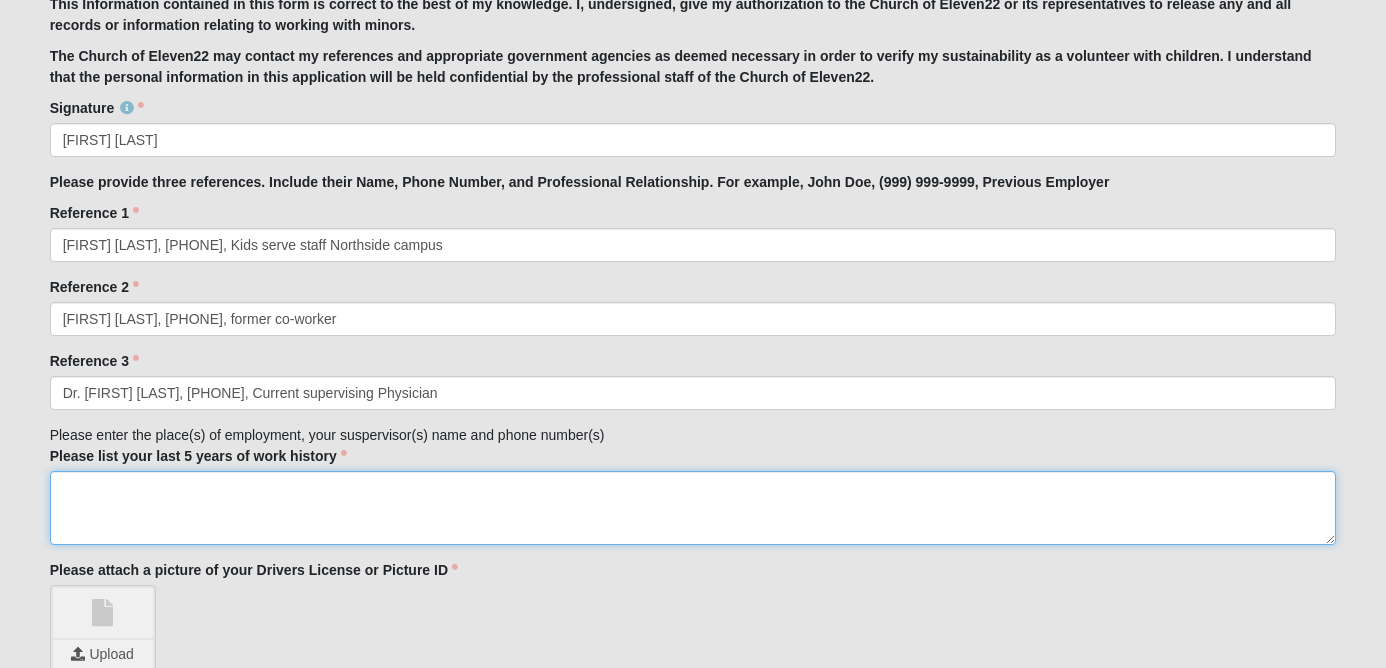 click on "Please list your last 5 years of work history" at bounding box center [693, 508] 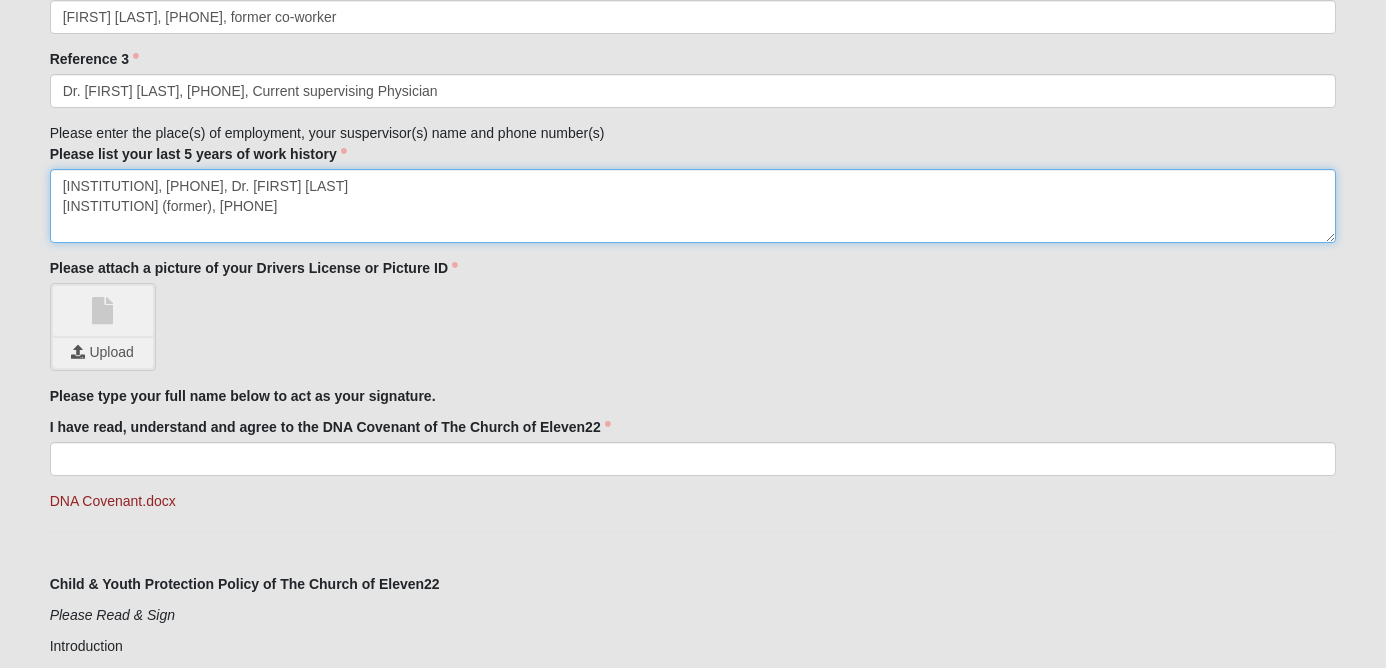 scroll, scrollTop: 2244, scrollLeft: 0, axis: vertical 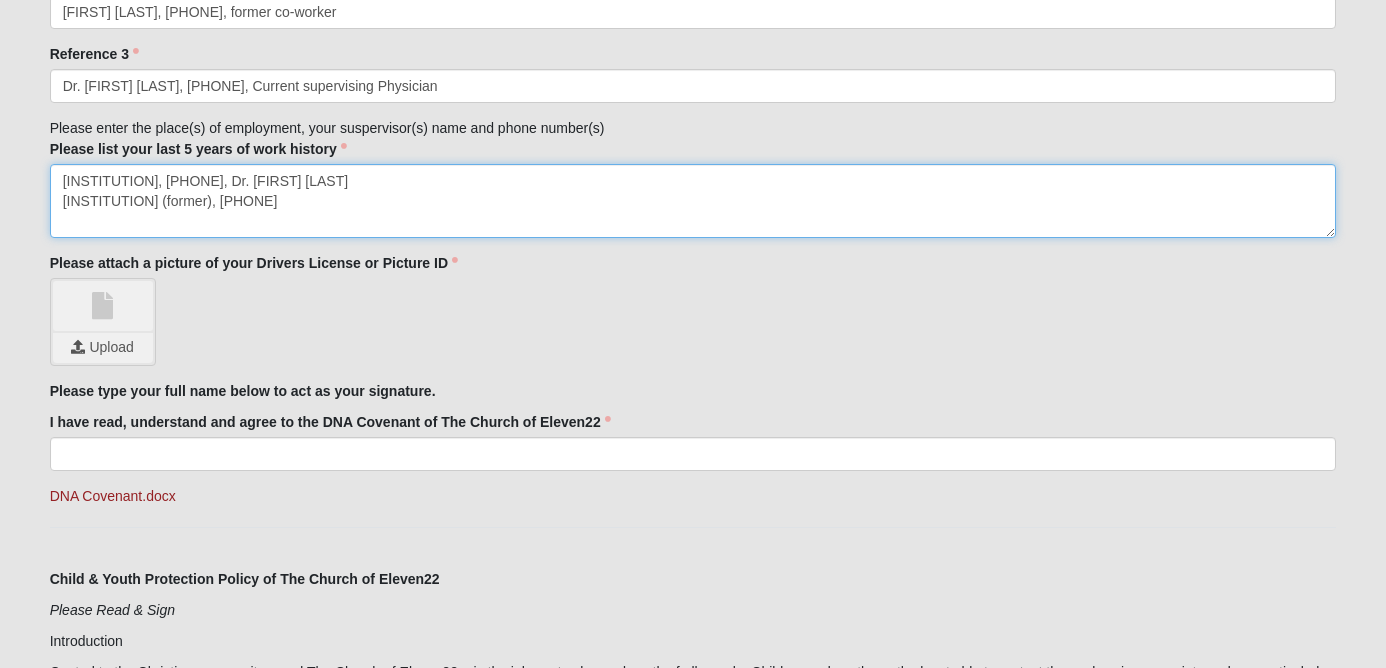 type on "[INSTITUTION], [PHONE], Dr. [FIRST] [LAST]
[INSTITUTION] (former), [PHONE]" 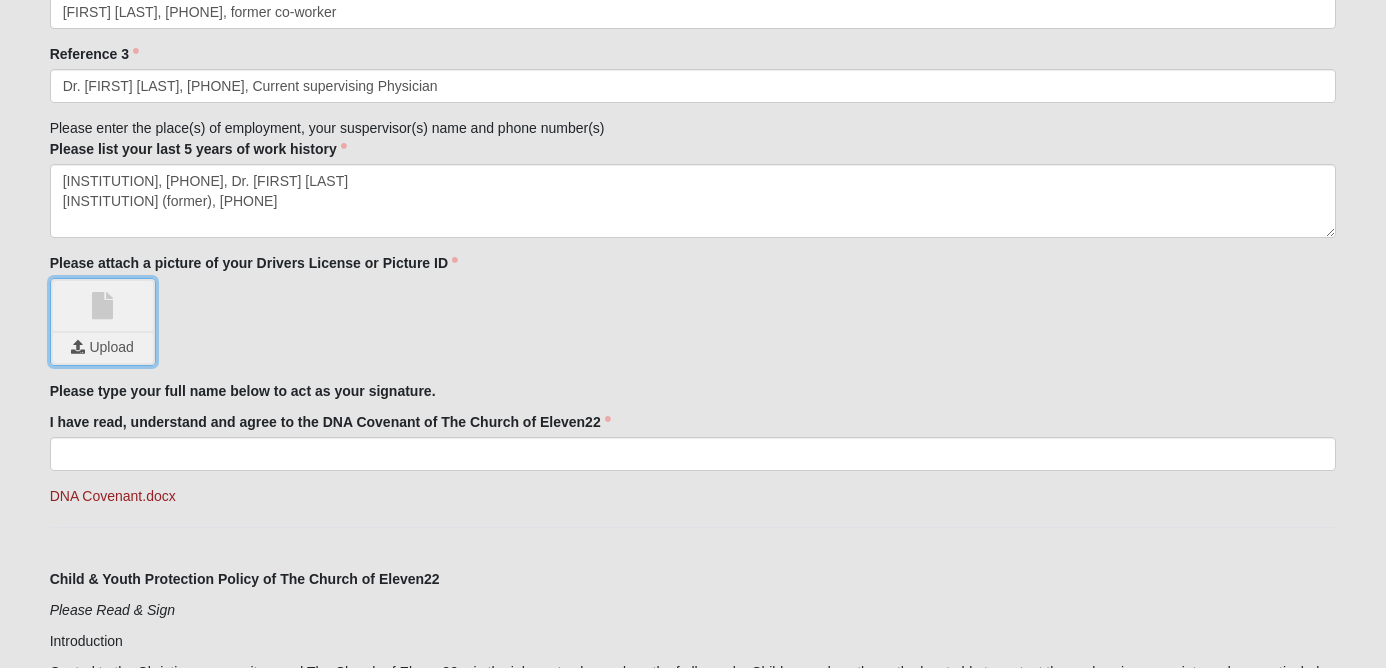 click at bounding box center [103, 348] 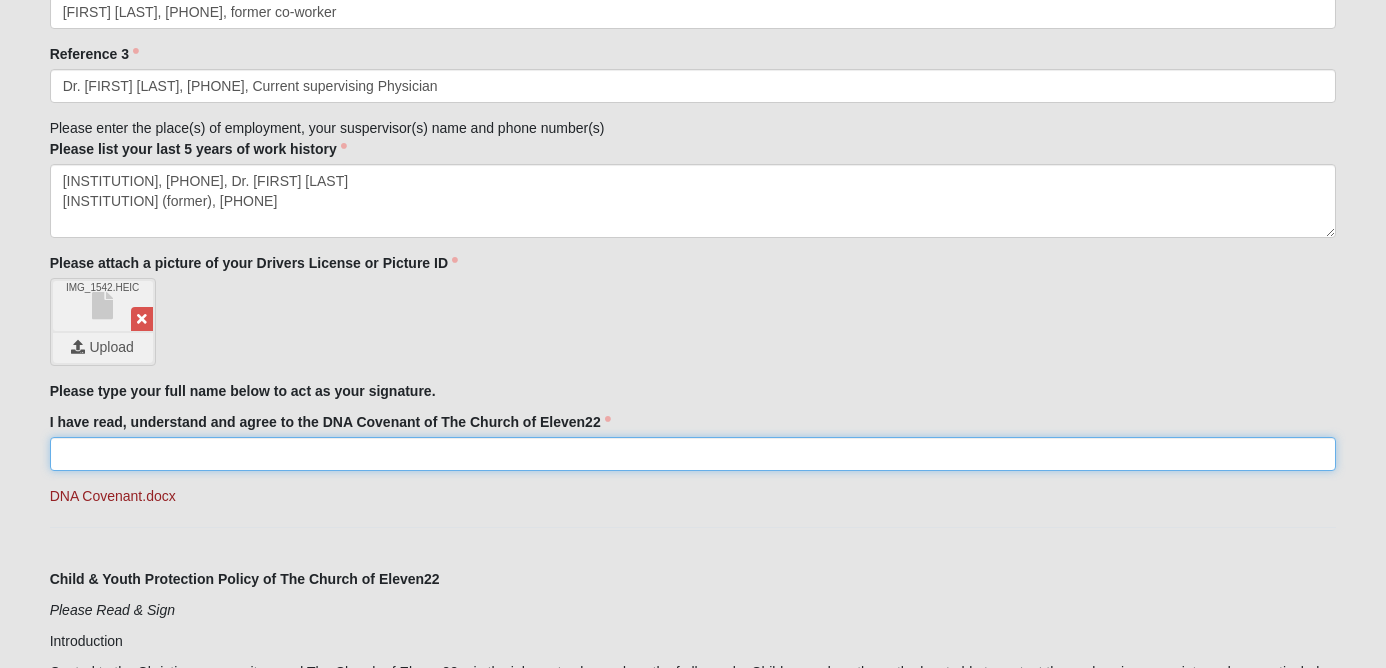click on "I have read, understand and agree to the DNA Covenant of The Church of Eleven22" at bounding box center (693, 454) 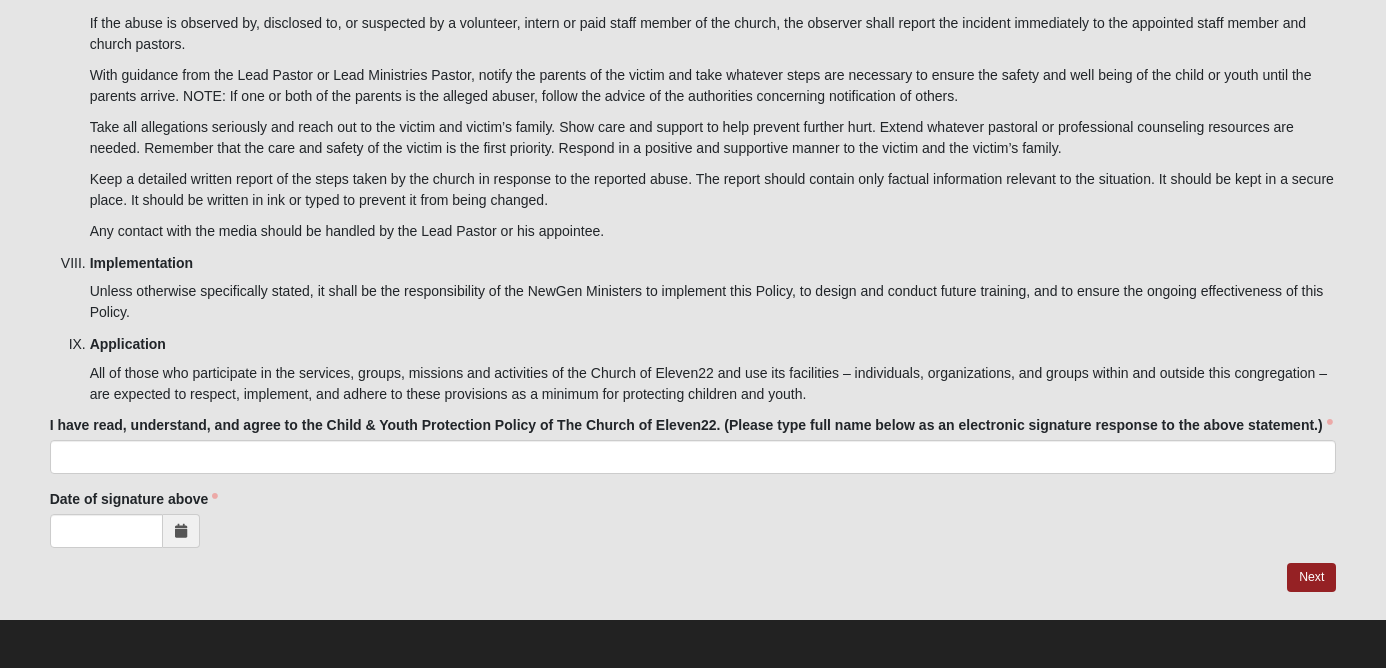 scroll, scrollTop: 6504, scrollLeft: 0, axis: vertical 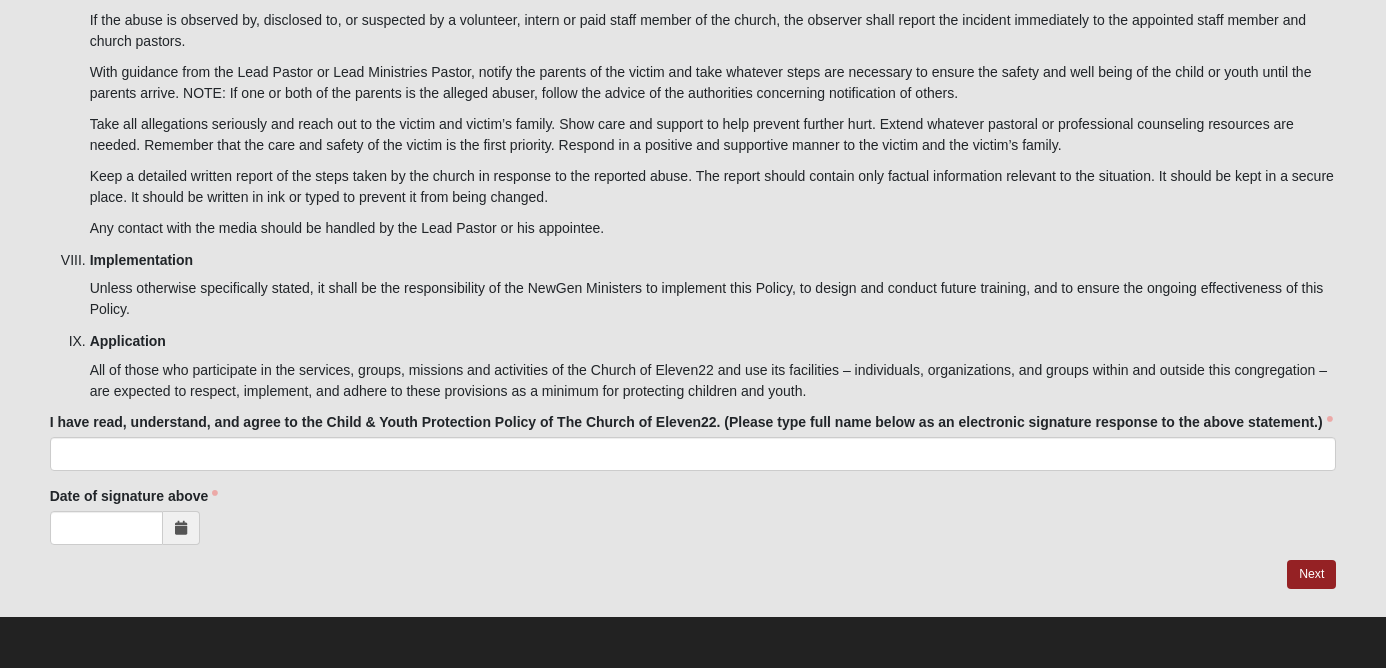 type on "[FIRST] [LAST]" 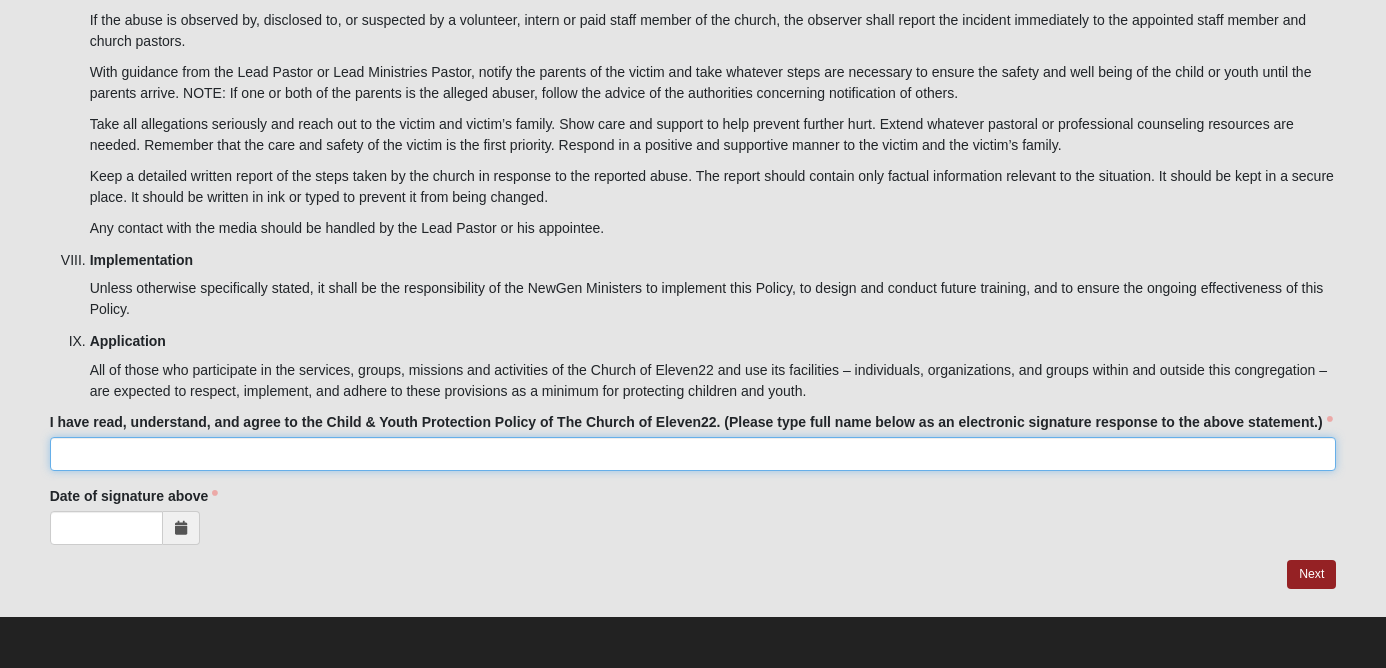 click on "I have read, understand, and agree to the Child & Youth Protection Policy of The Church of Eleven22. (Please type full name below as an electronic signature response to the above statement.)" at bounding box center (693, 454) 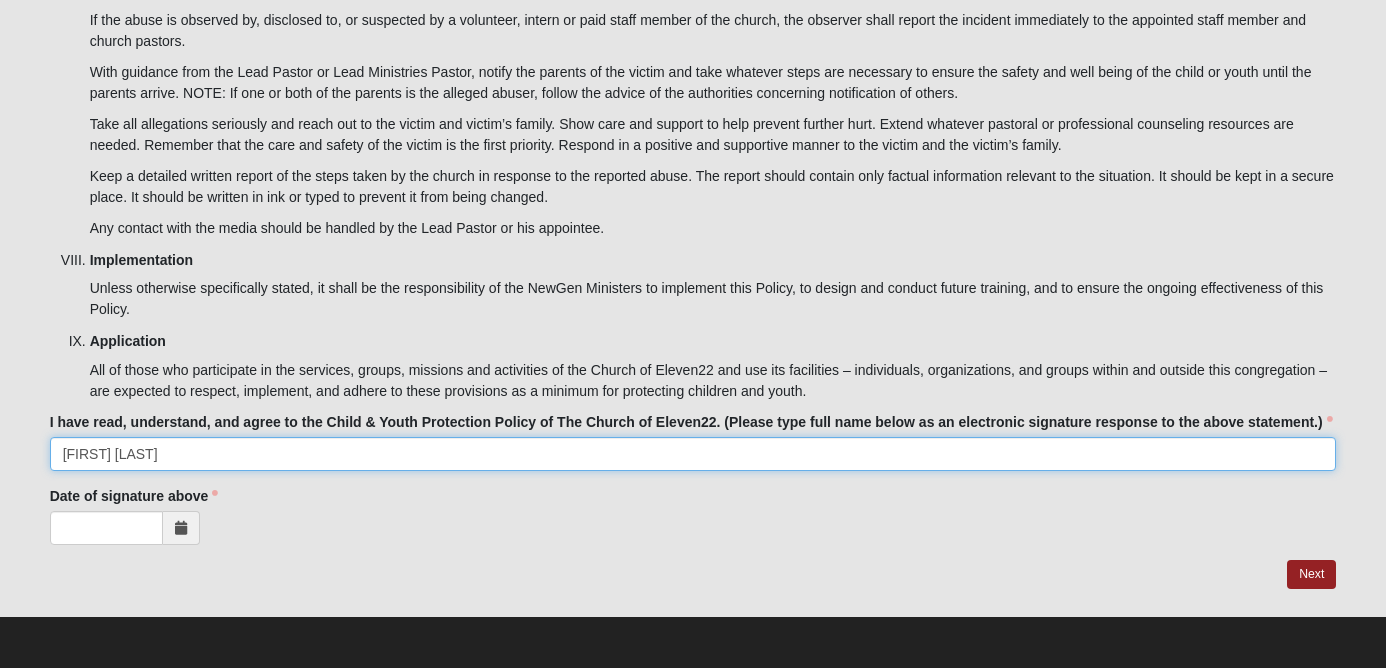 type on "[FIRST] [LAST]" 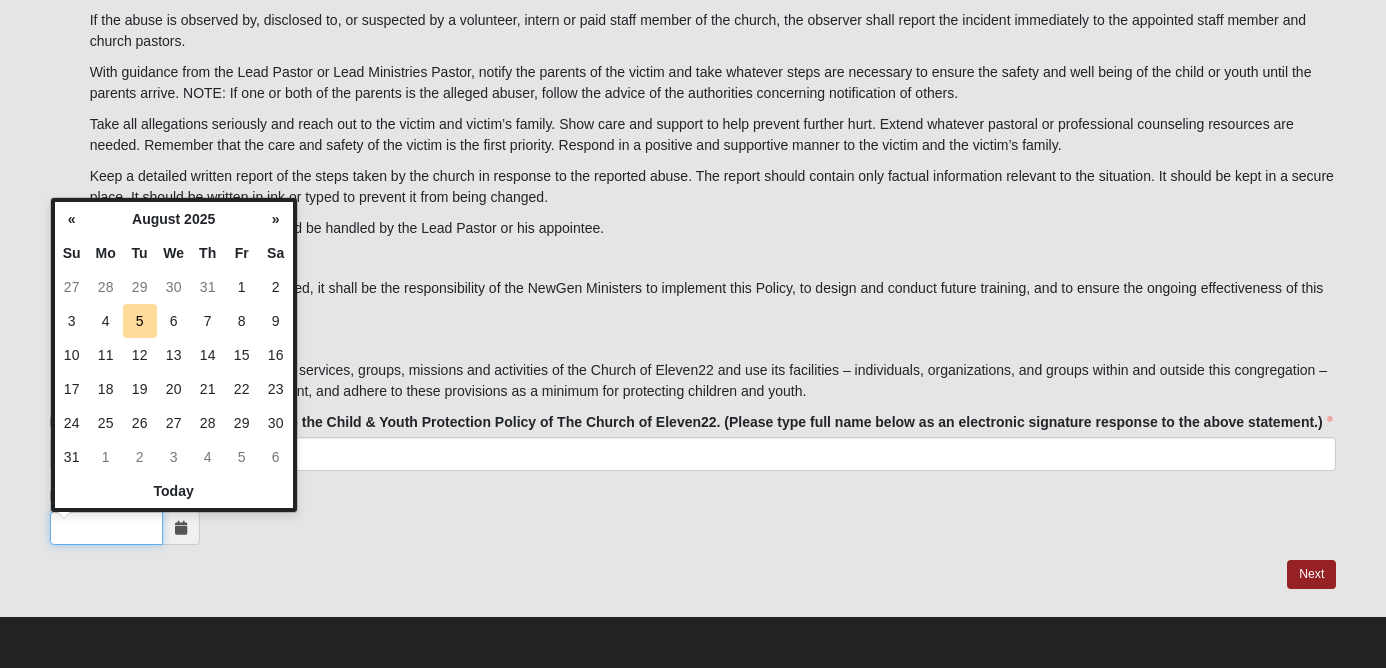 click on "Date of signature above" at bounding box center [106, 528] 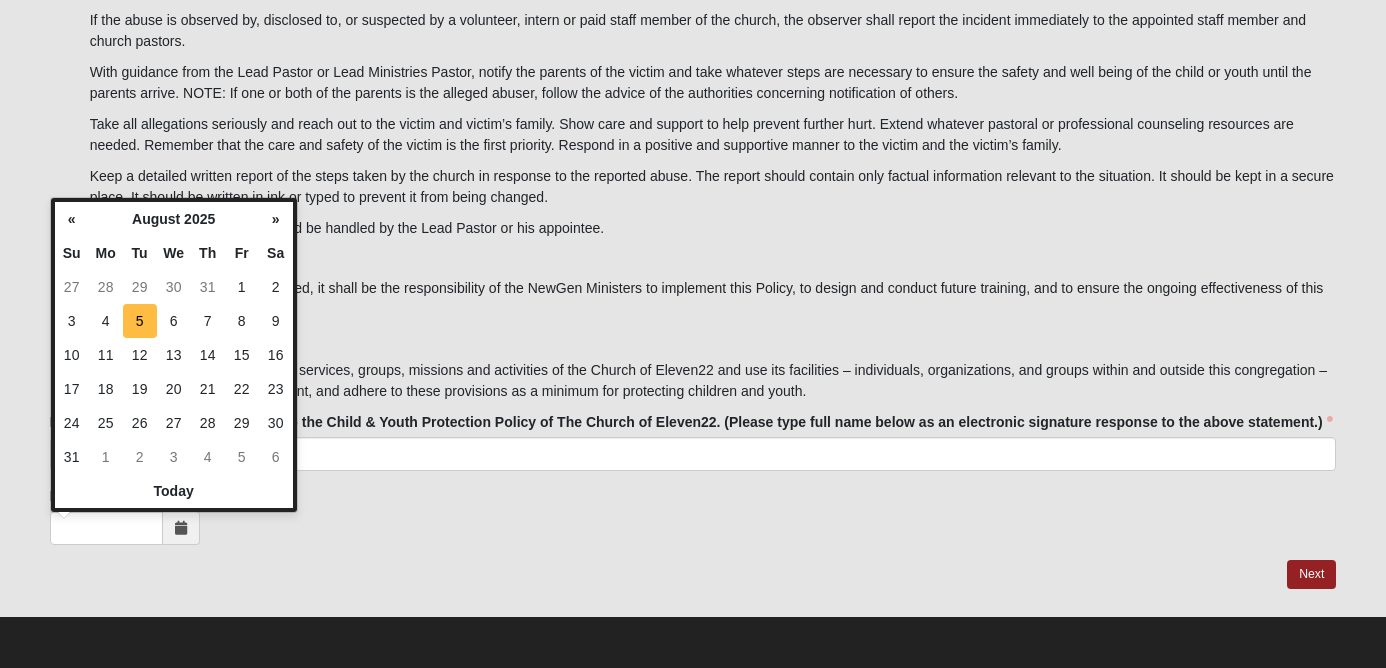 click on "5" at bounding box center (140, 321) 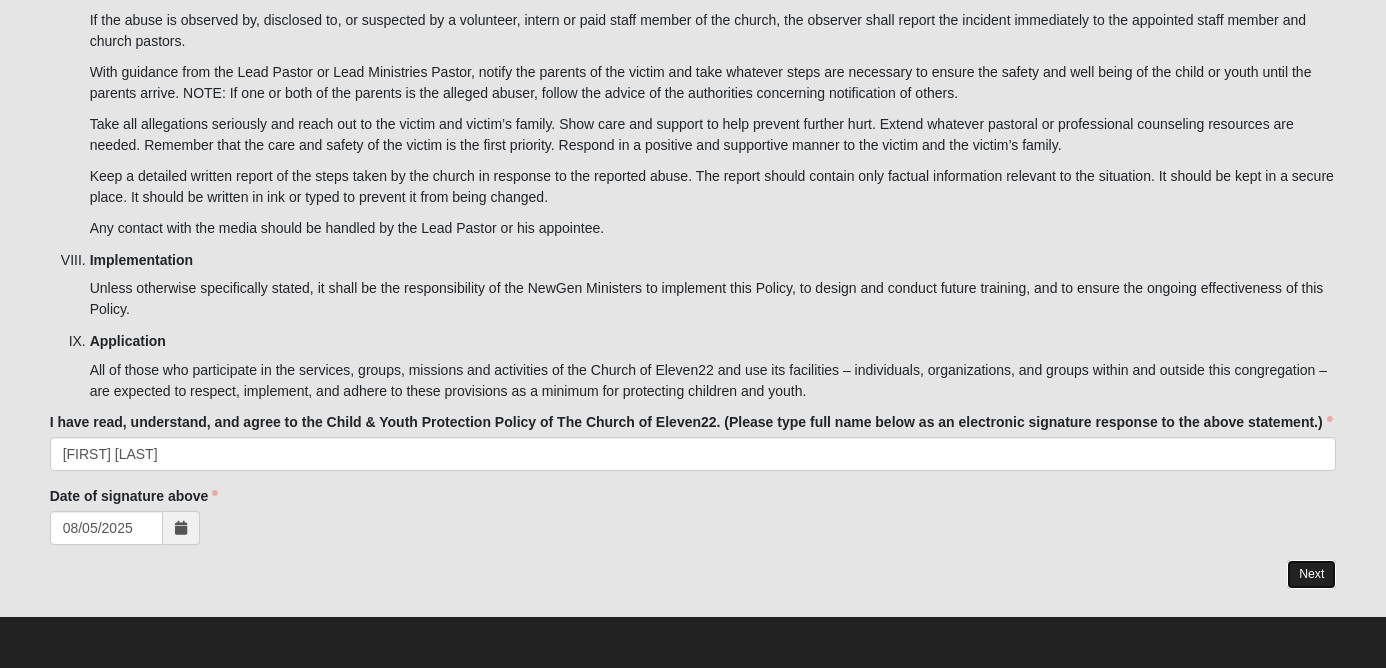 click on "Next" at bounding box center (1311, 574) 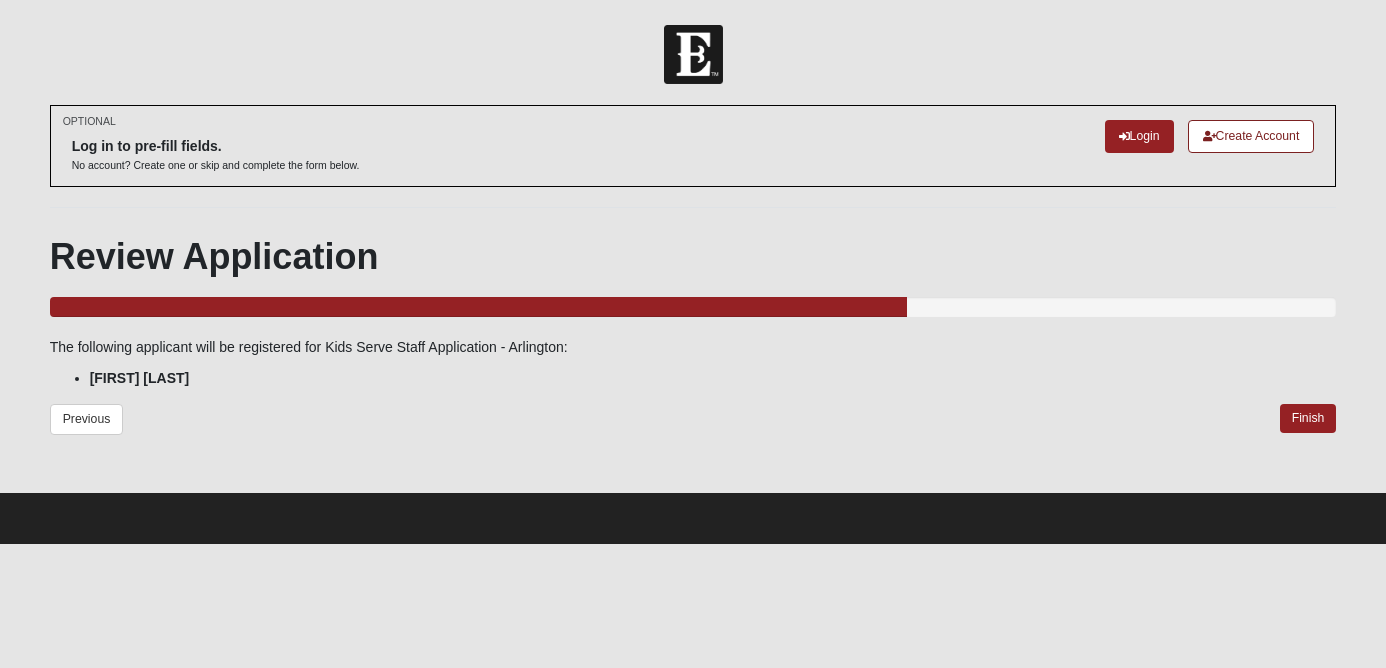 scroll, scrollTop: 0, scrollLeft: 0, axis: both 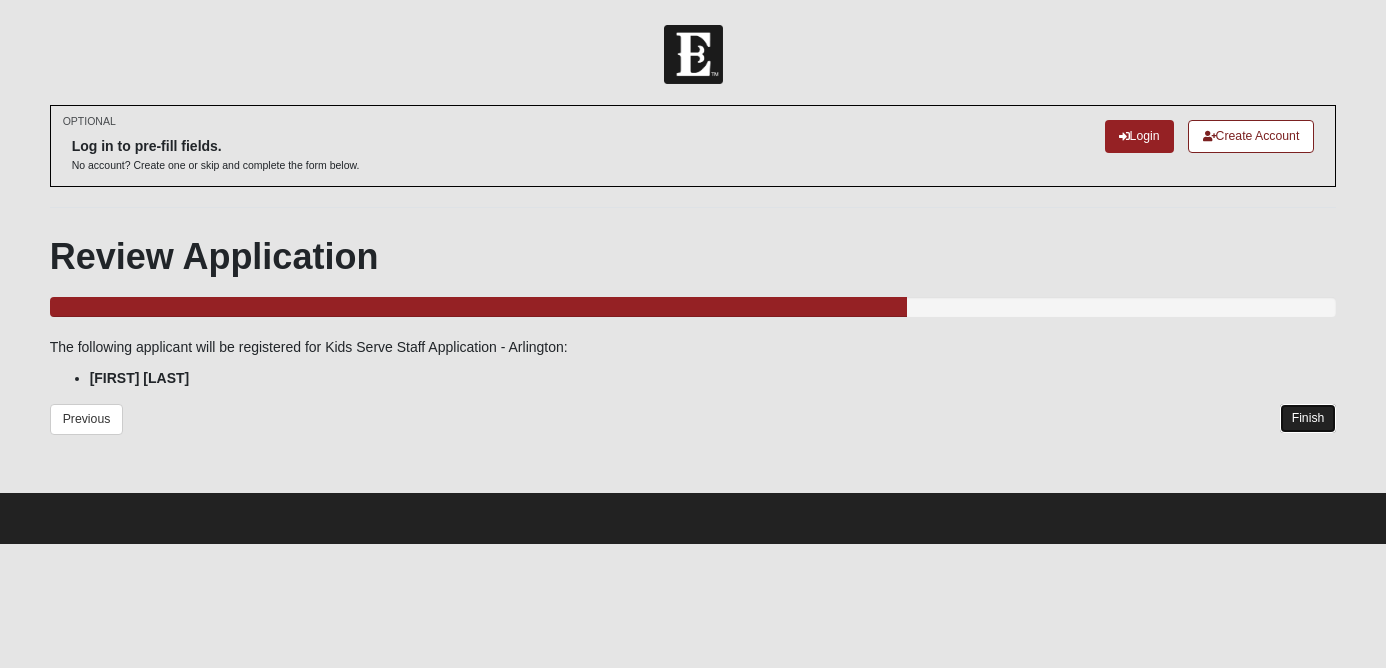 click on "Finish" at bounding box center (1308, 418) 